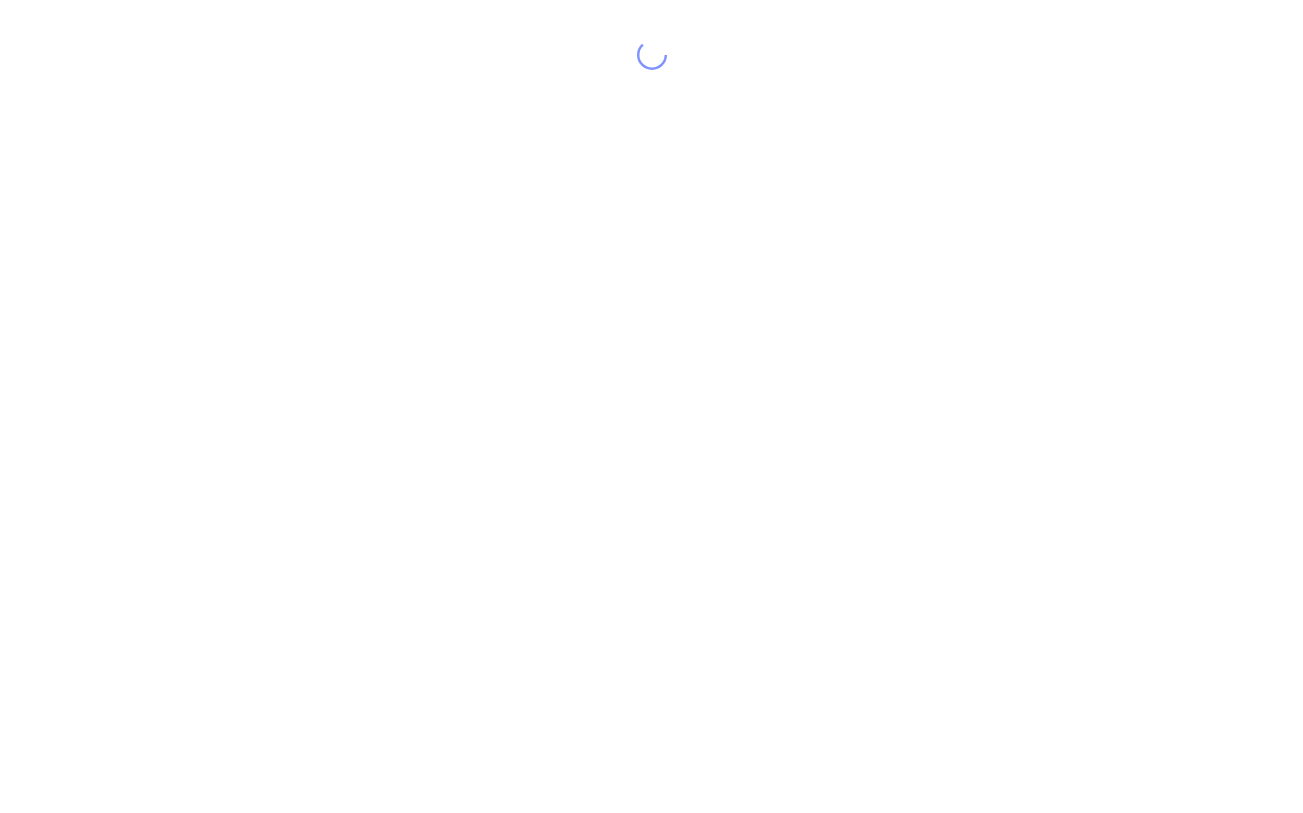 scroll, scrollTop: 0, scrollLeft: 0, axis: both 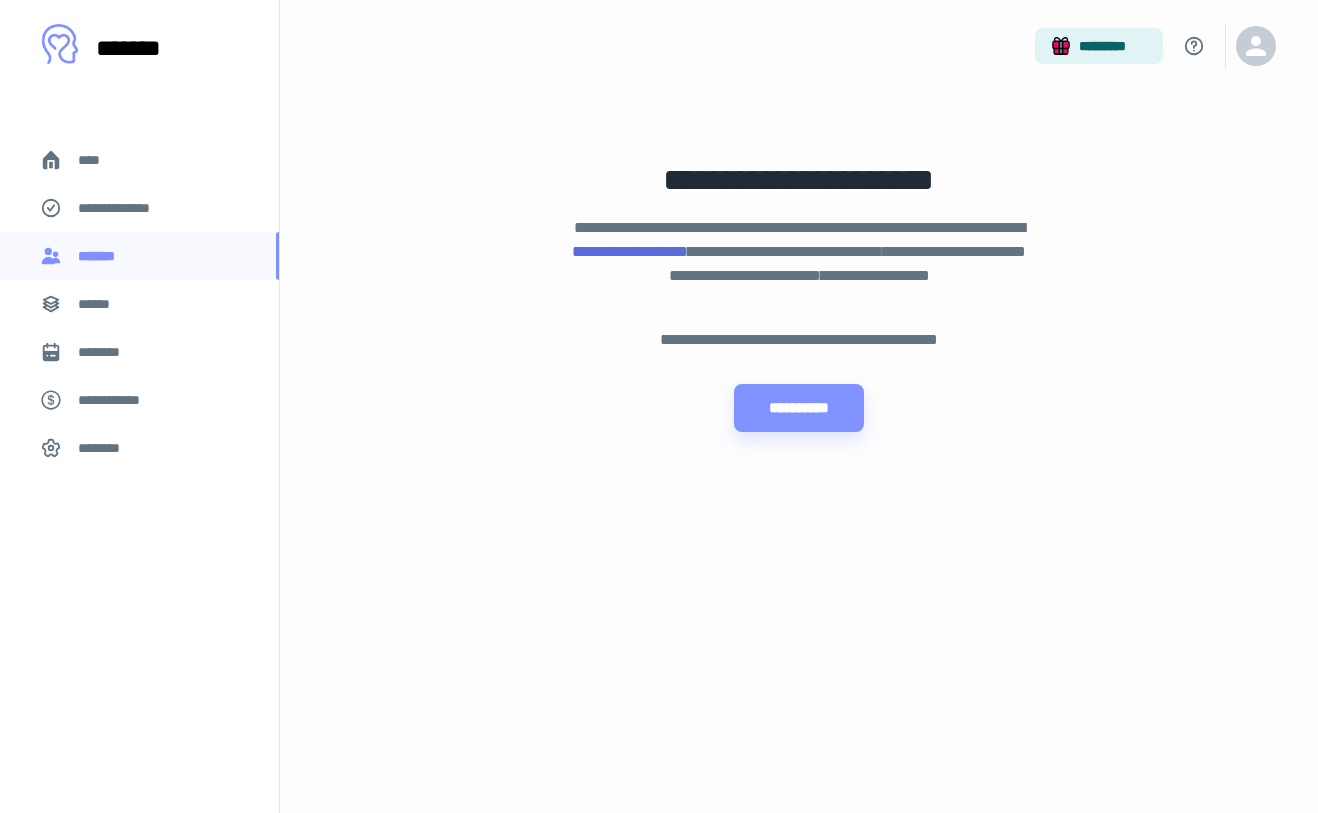click on "****" at bounding box center [139, 160] 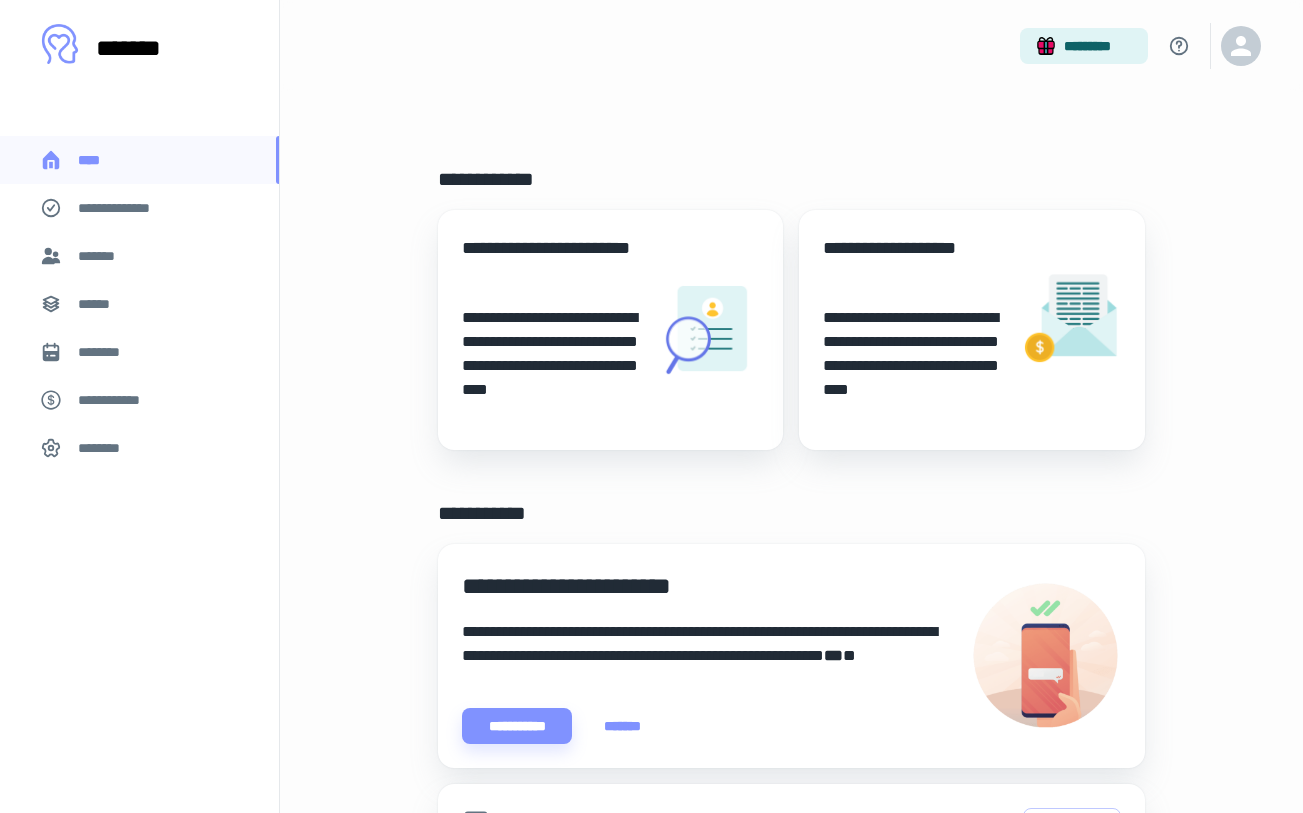 click on "*******" at bounding box center [139, 256] 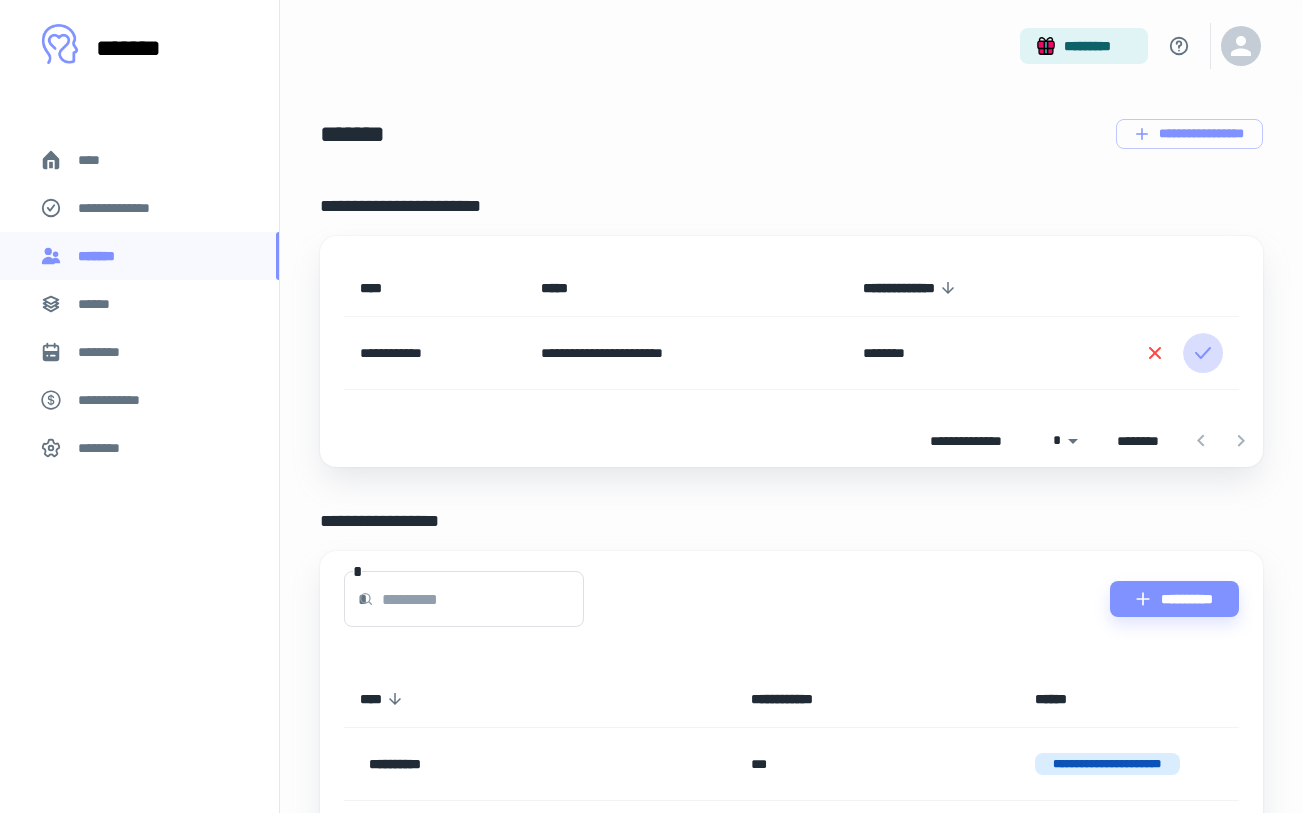click 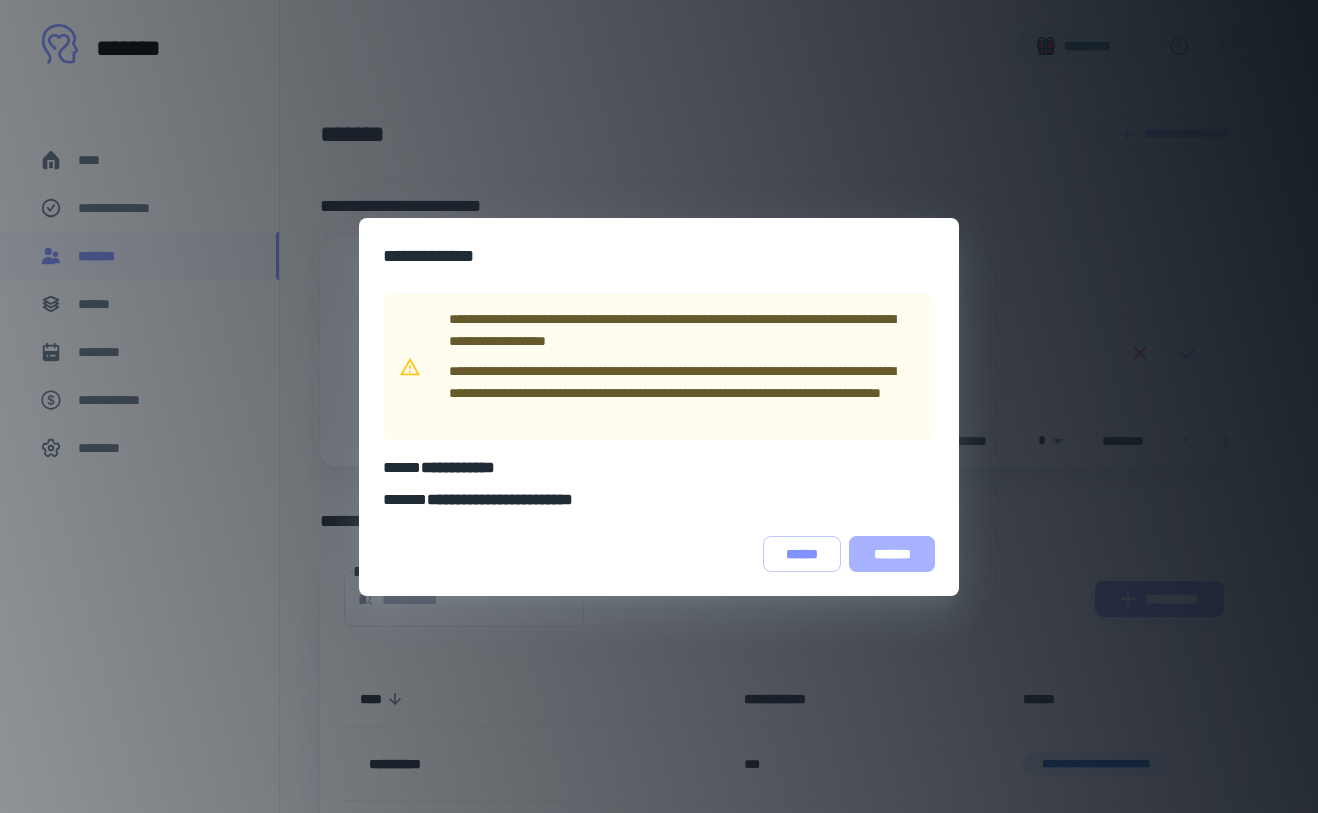 click on "*******" at bounding box center (892, 554) 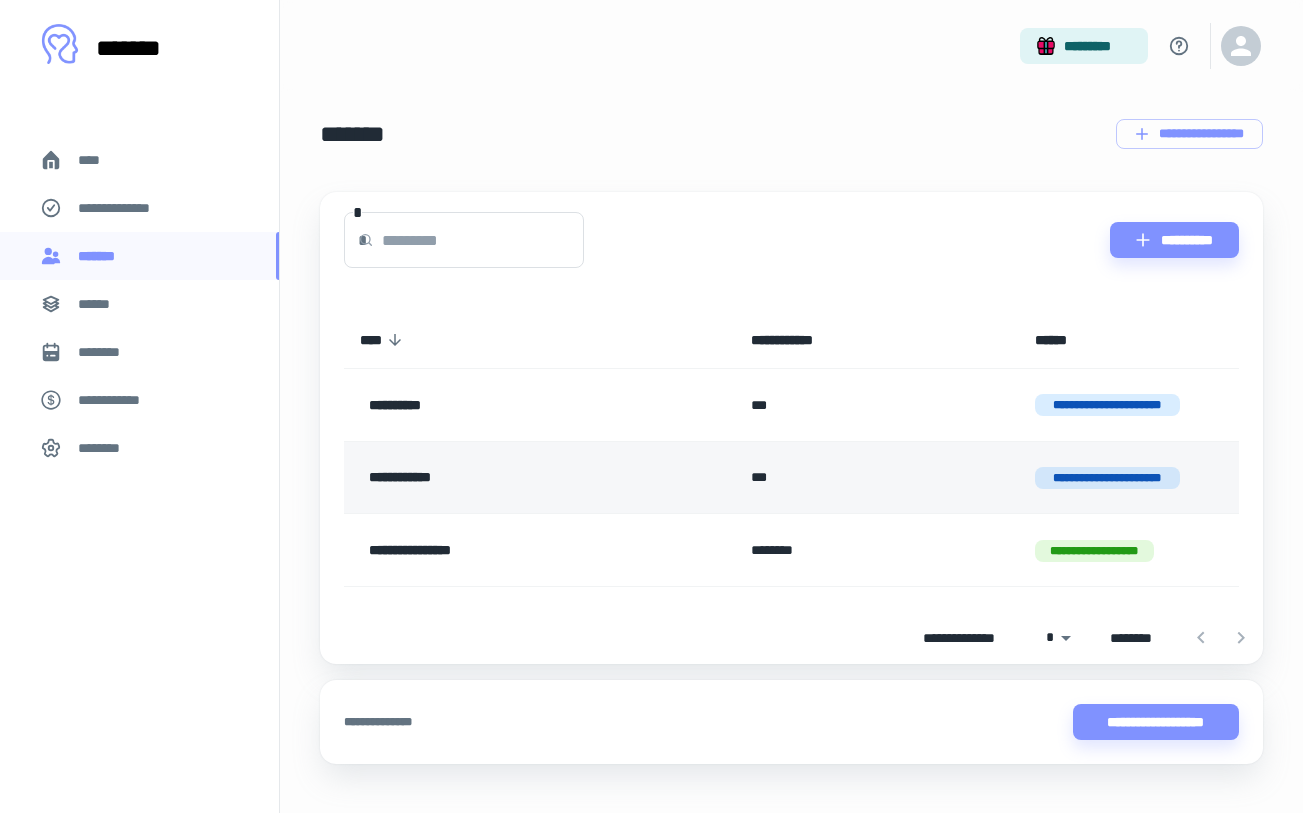 click on "***" at bounding box center [877, 477] 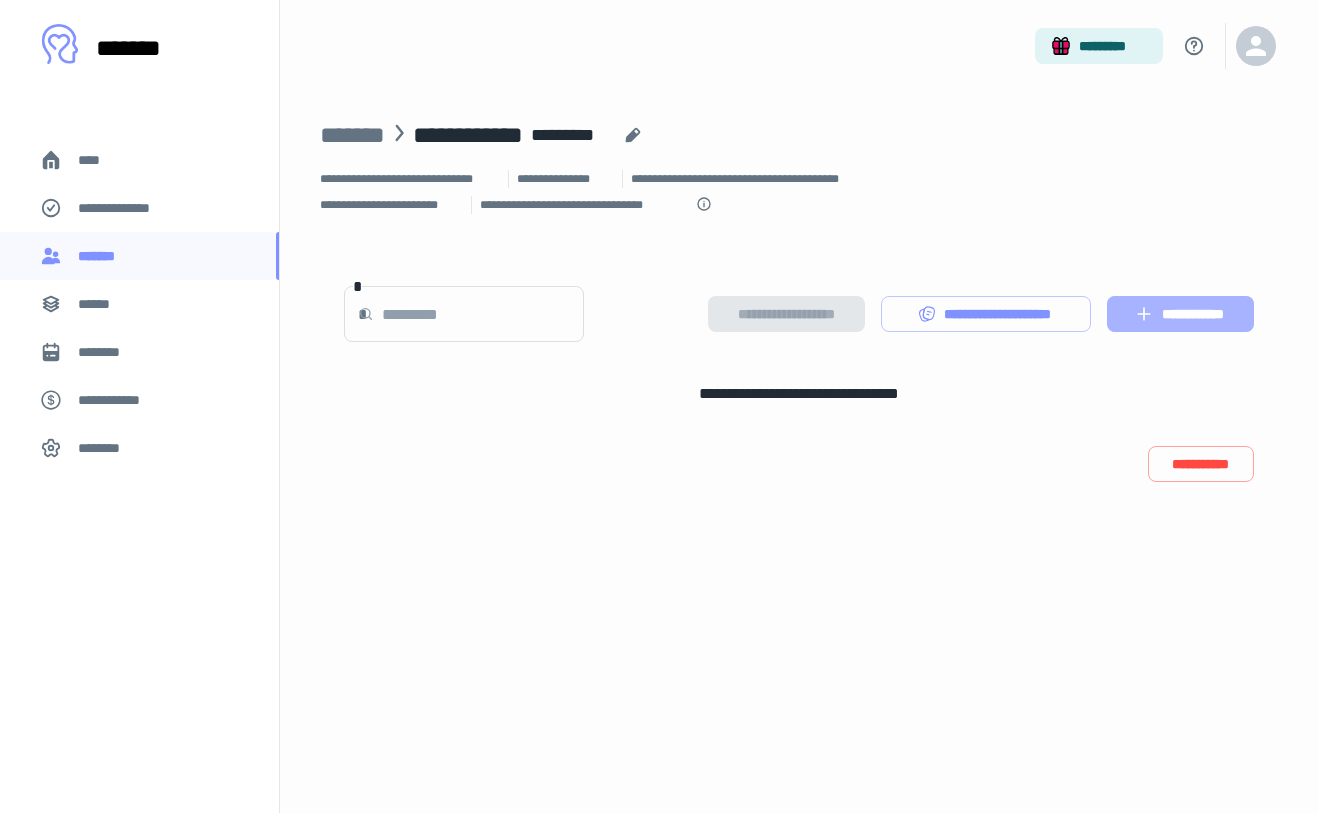 click on "**********" at bounding box center [1180, 314] 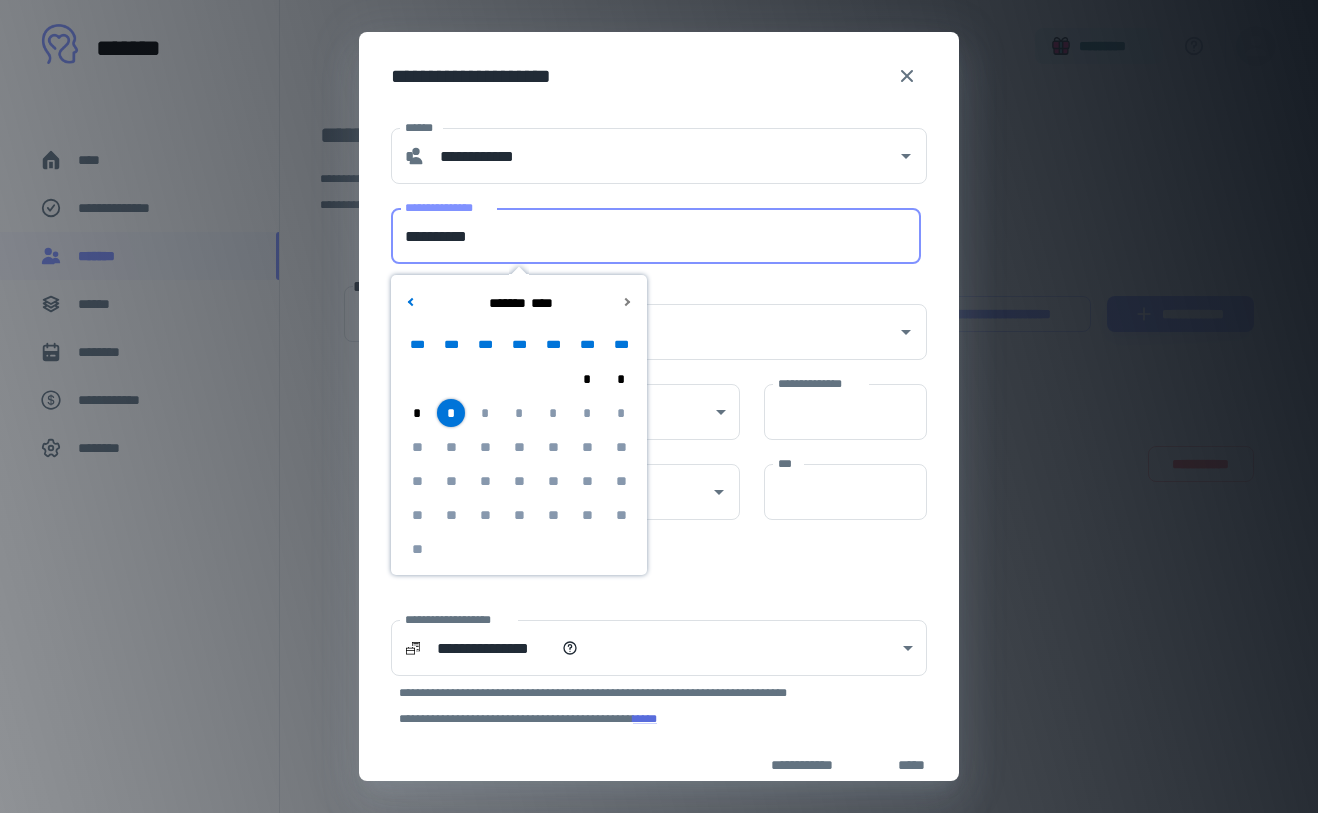 click on "**********" at bounding box center [656, 236] 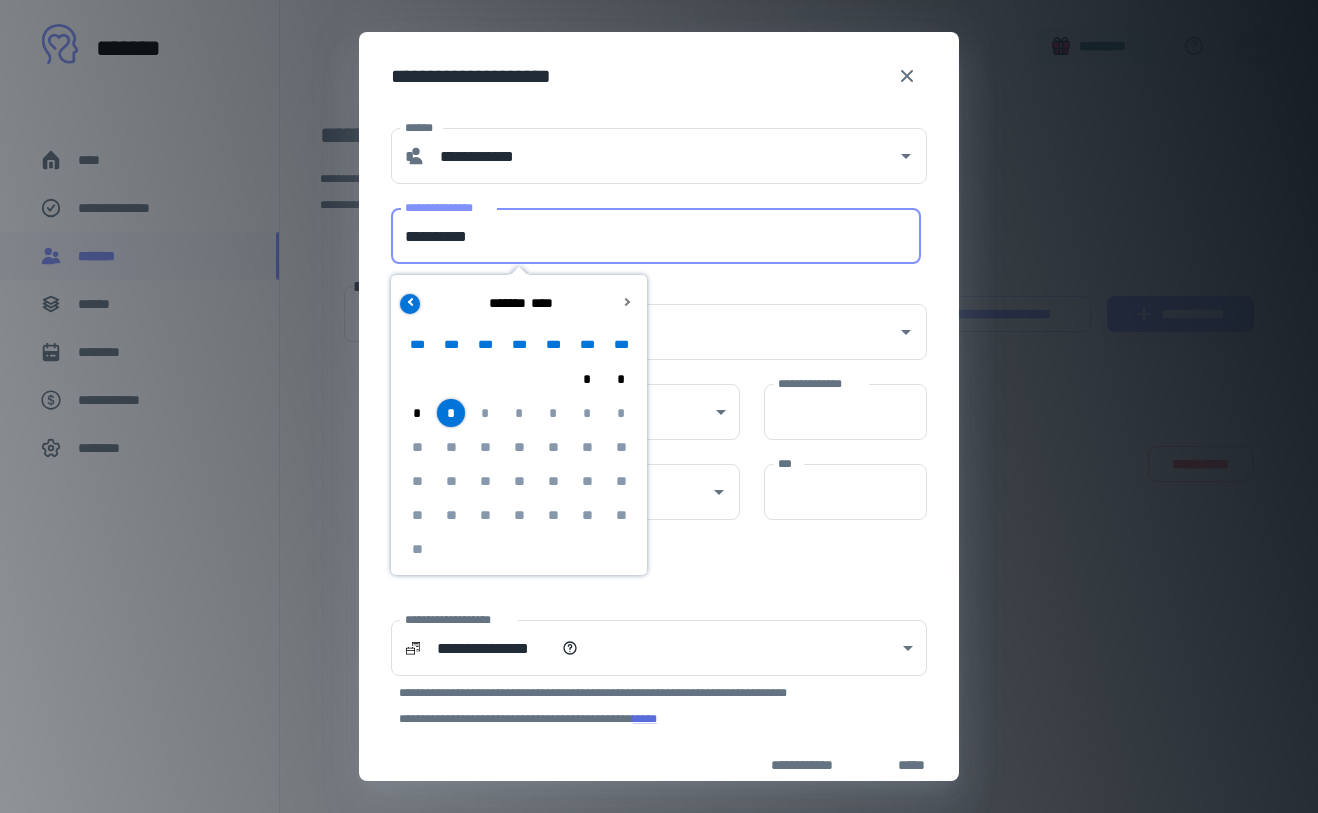 click at bounding box center [411, 301] 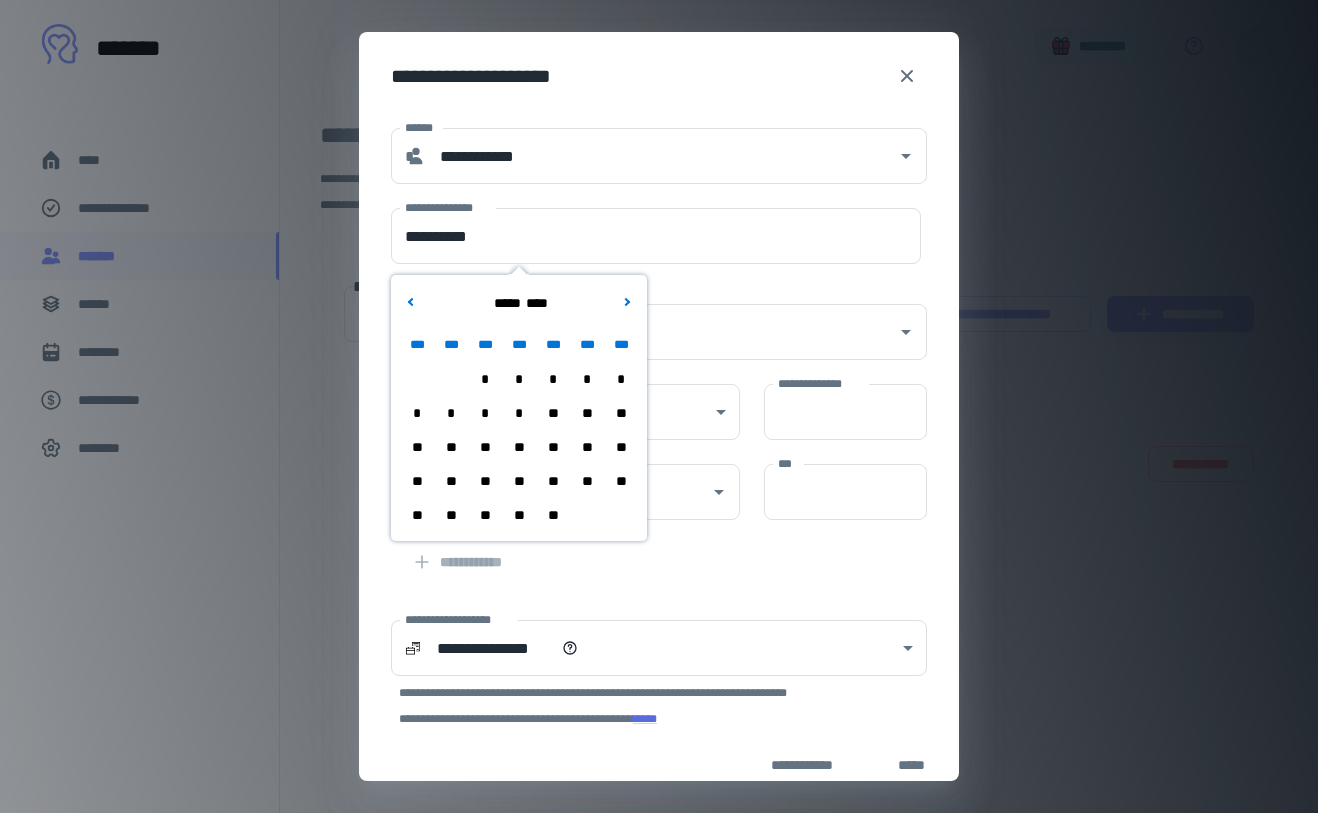 click on "**" at bounding box center [587, 481] 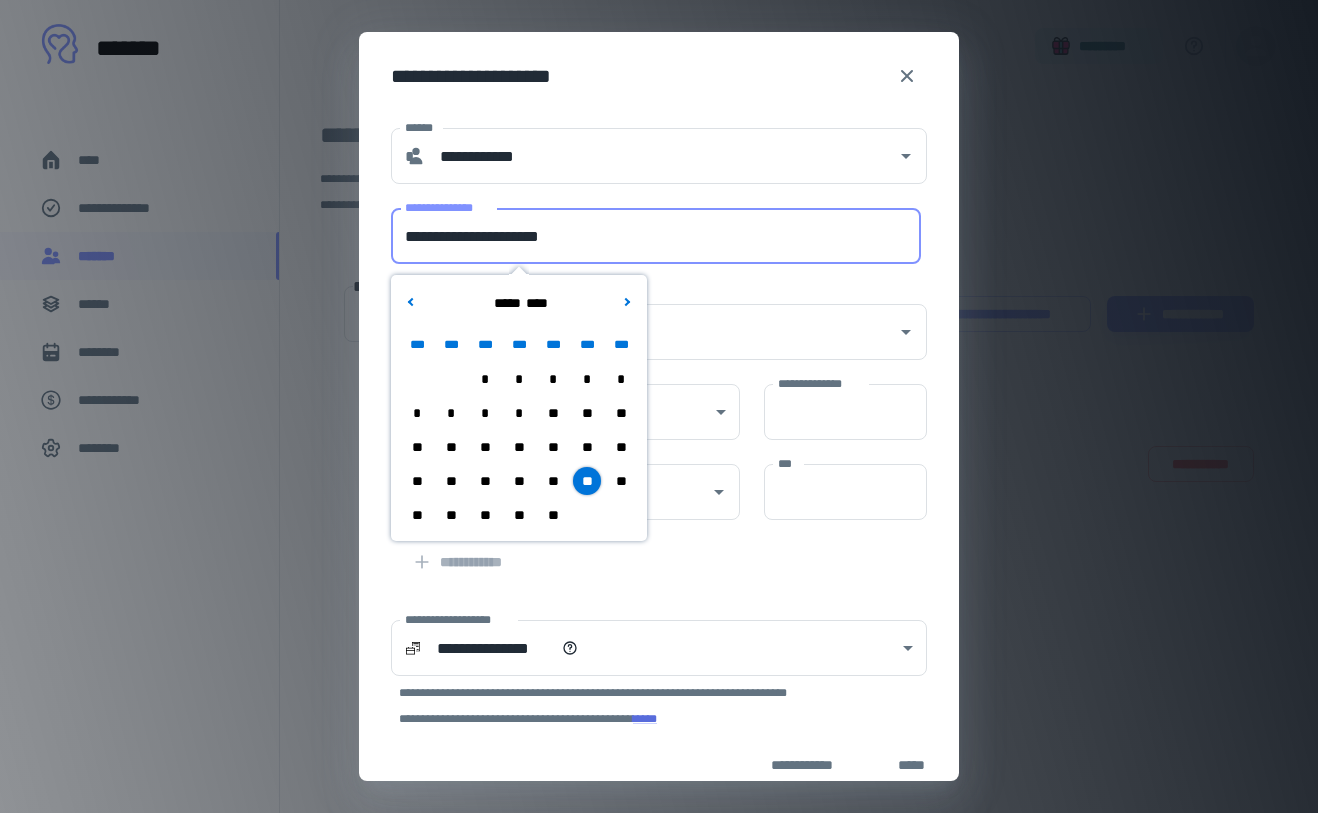 drag, startPoint x: 499, startPoint y: 239, endPoint x: 411, endPoint y: 239, distance: 88 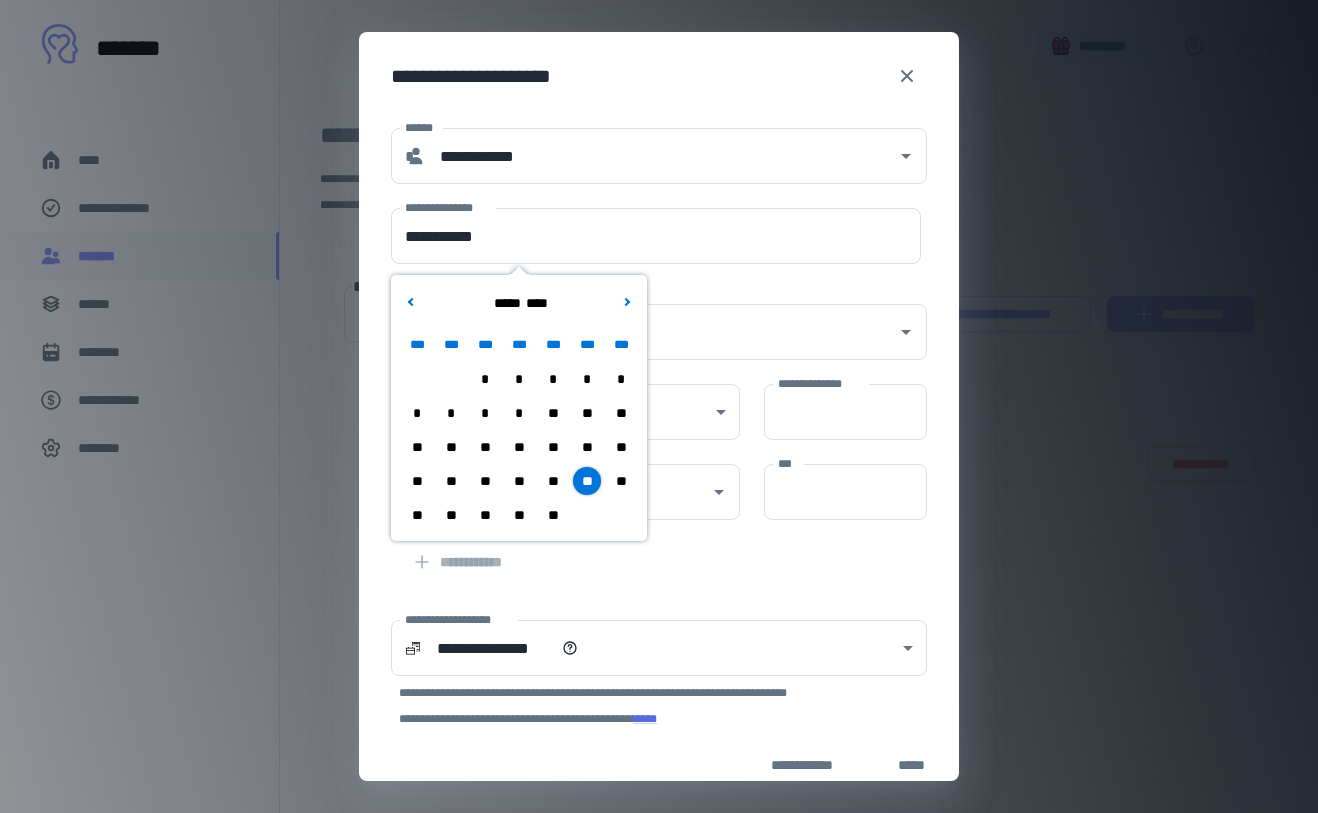 click on "**********" at bounding box center [659, 422] 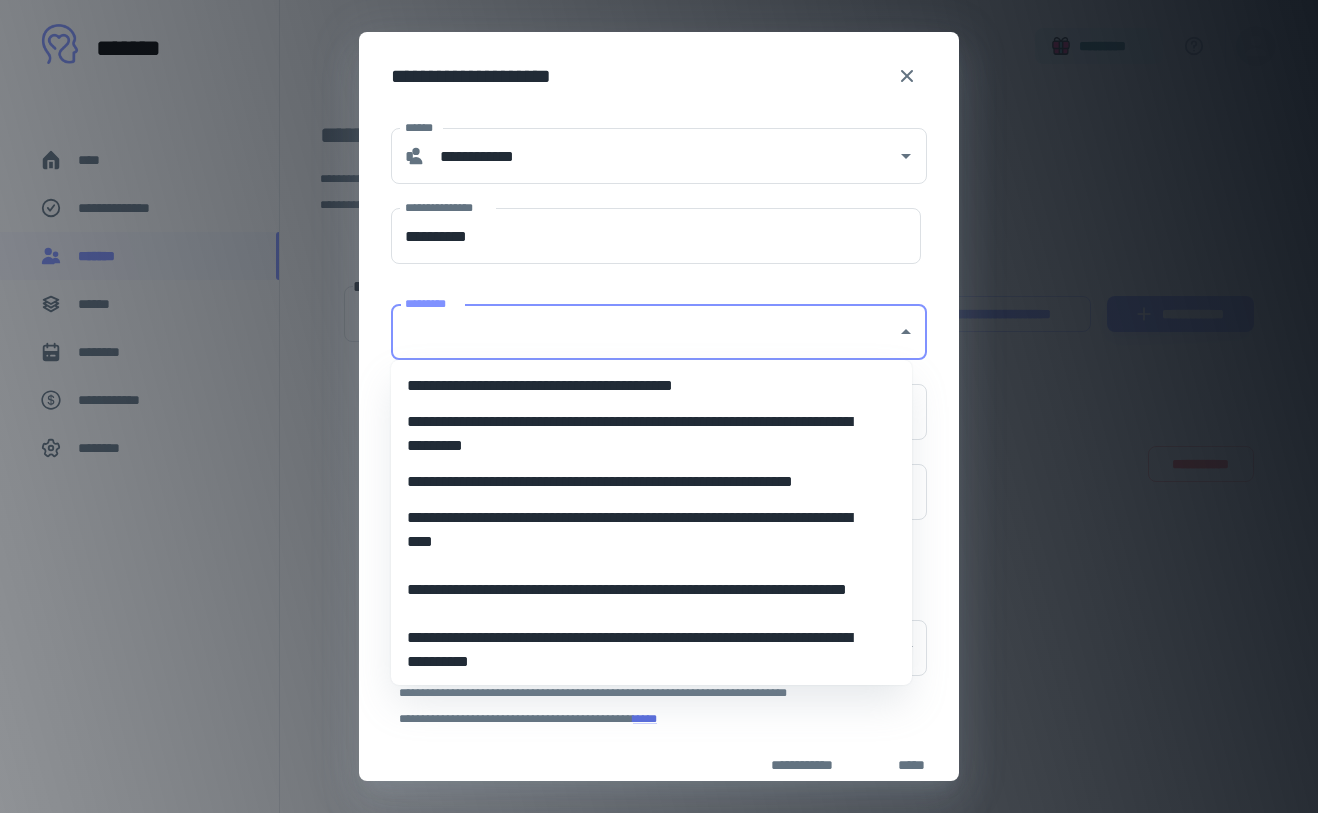 click on "*********" at bounding box center (644, 332) 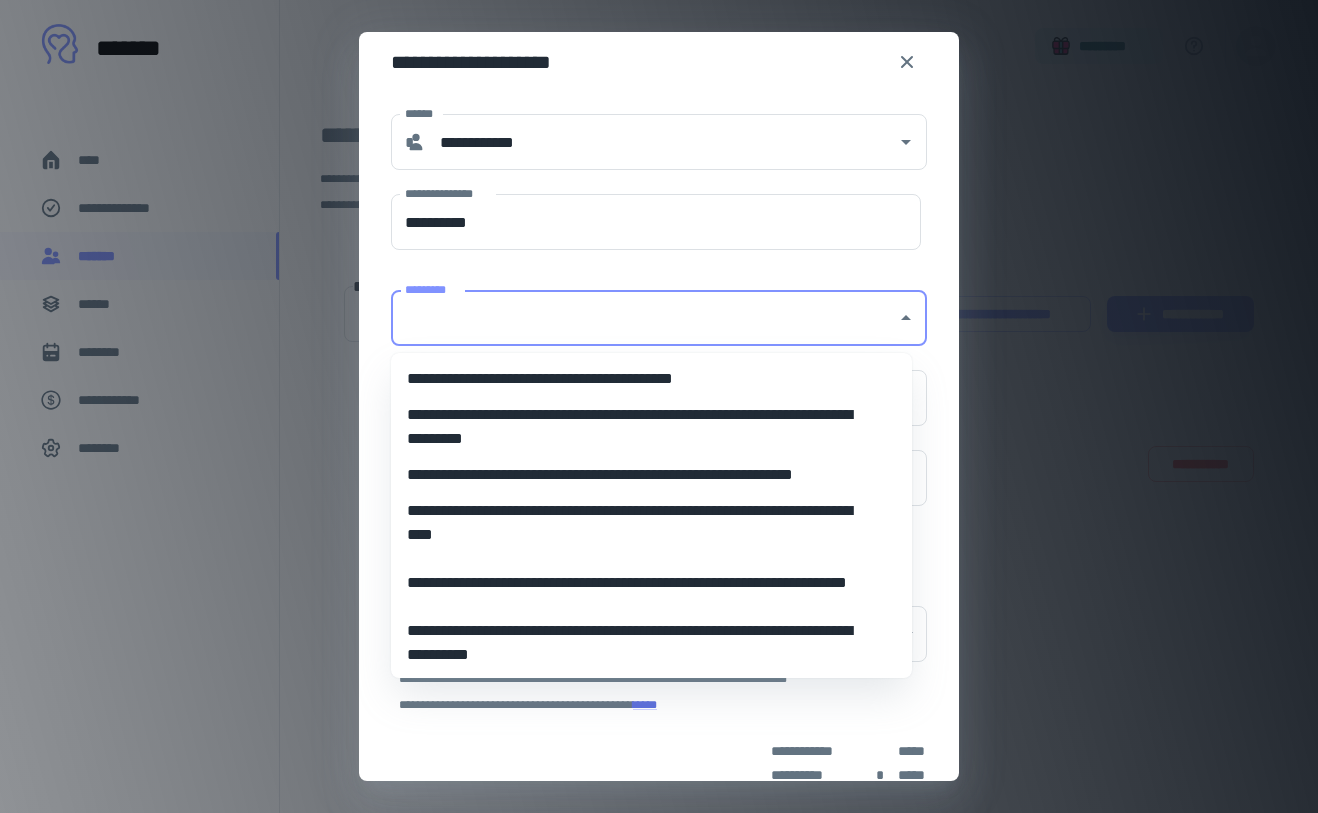 scroll, scrollTop: 17, scrollLeft: 0, axis: vertical 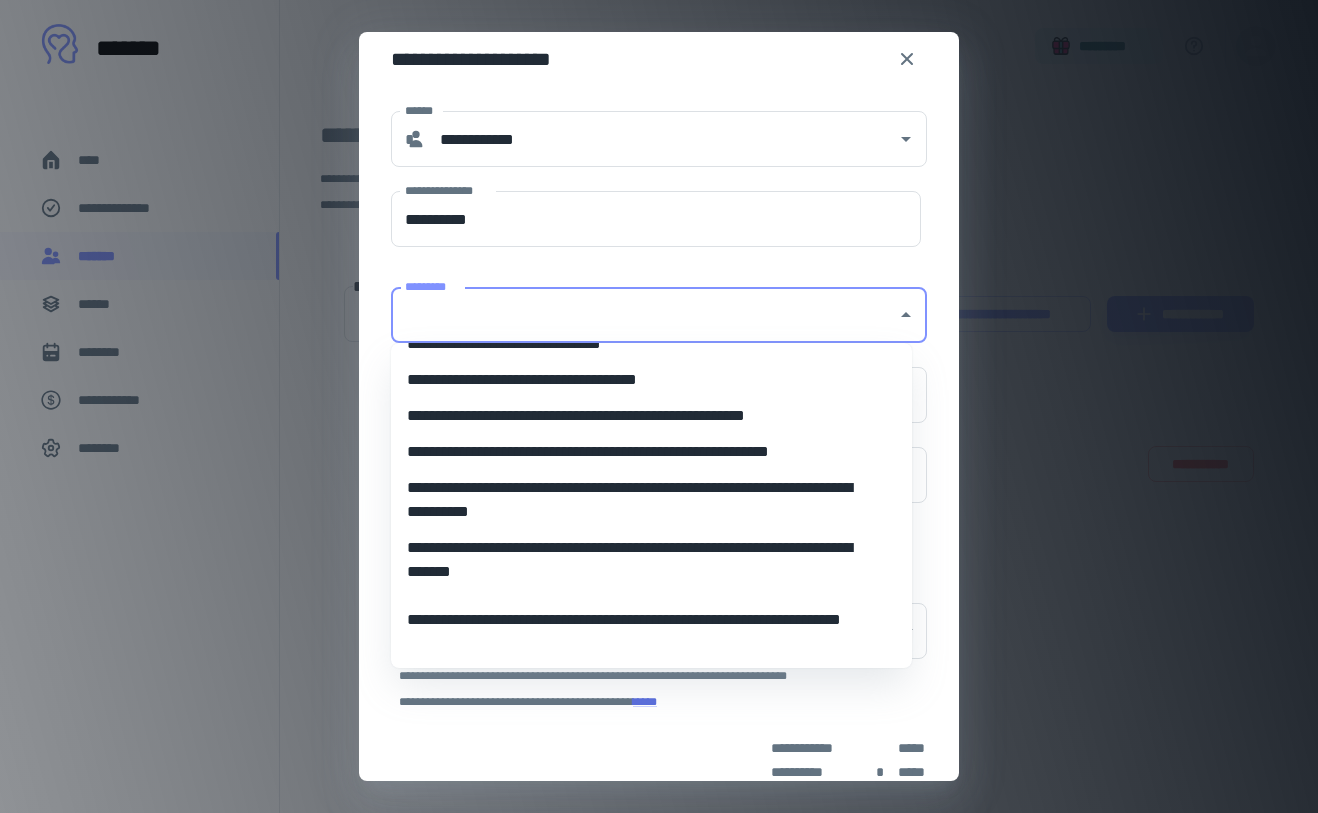 click on "**********" at bounding box center (644, 416) 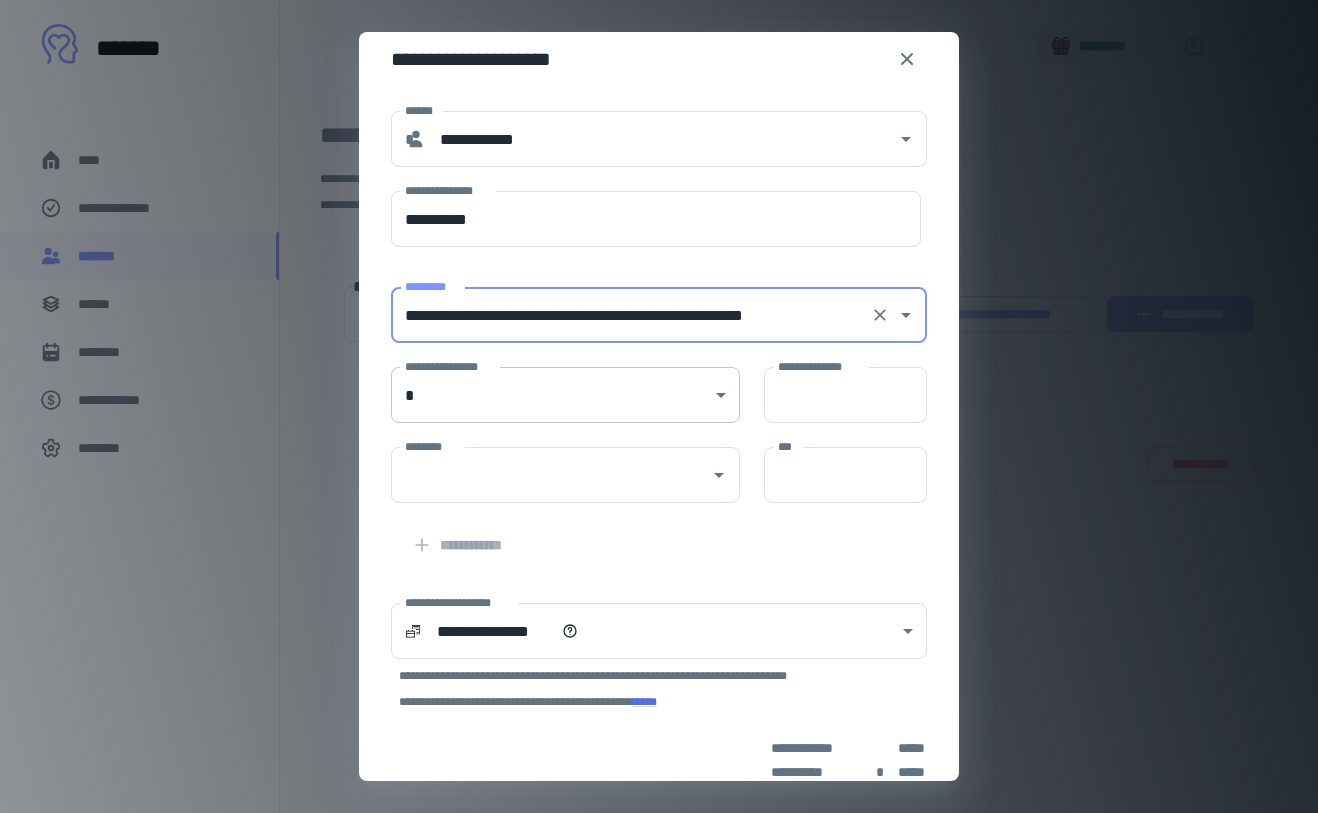 click on "**********" at bounding box center (659, 406) 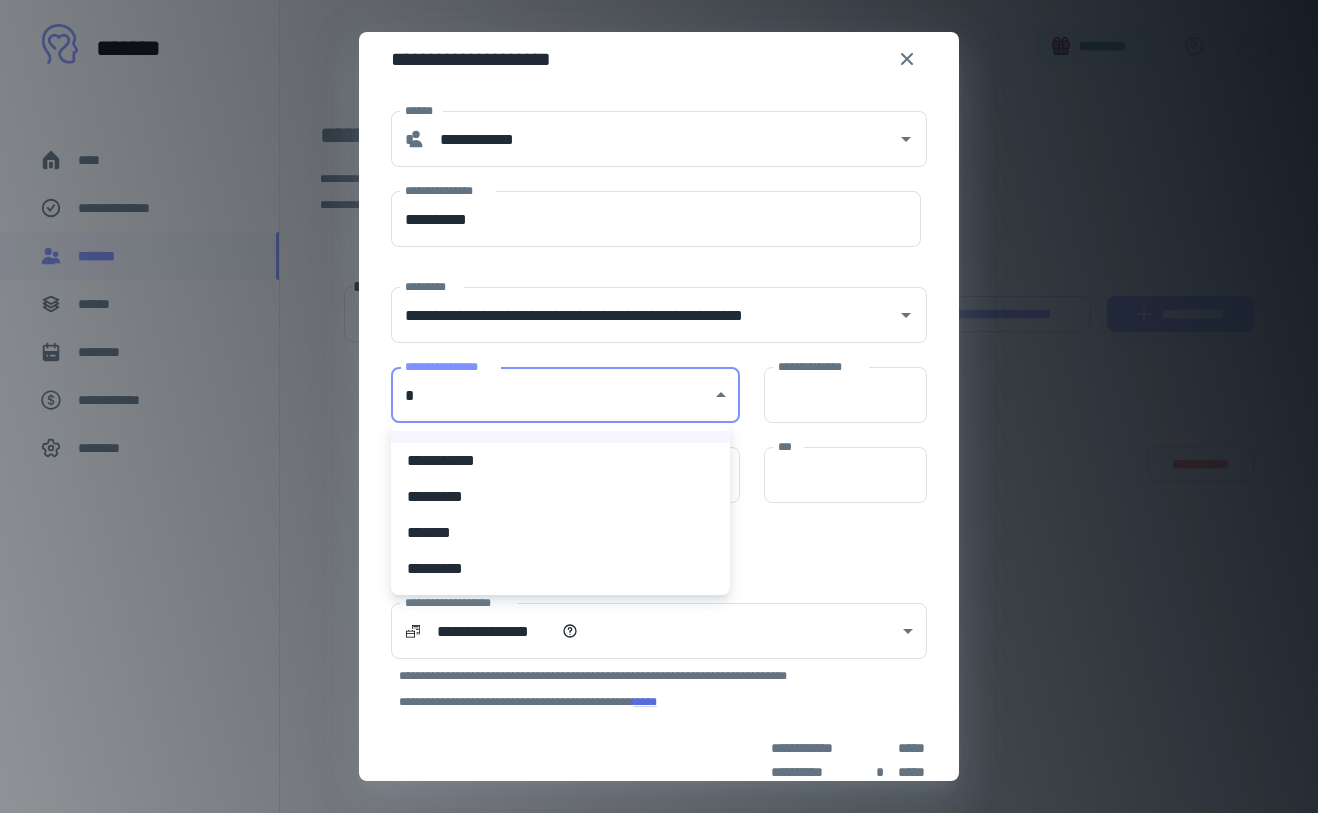click on "**********" at bounding box center [560, 461] 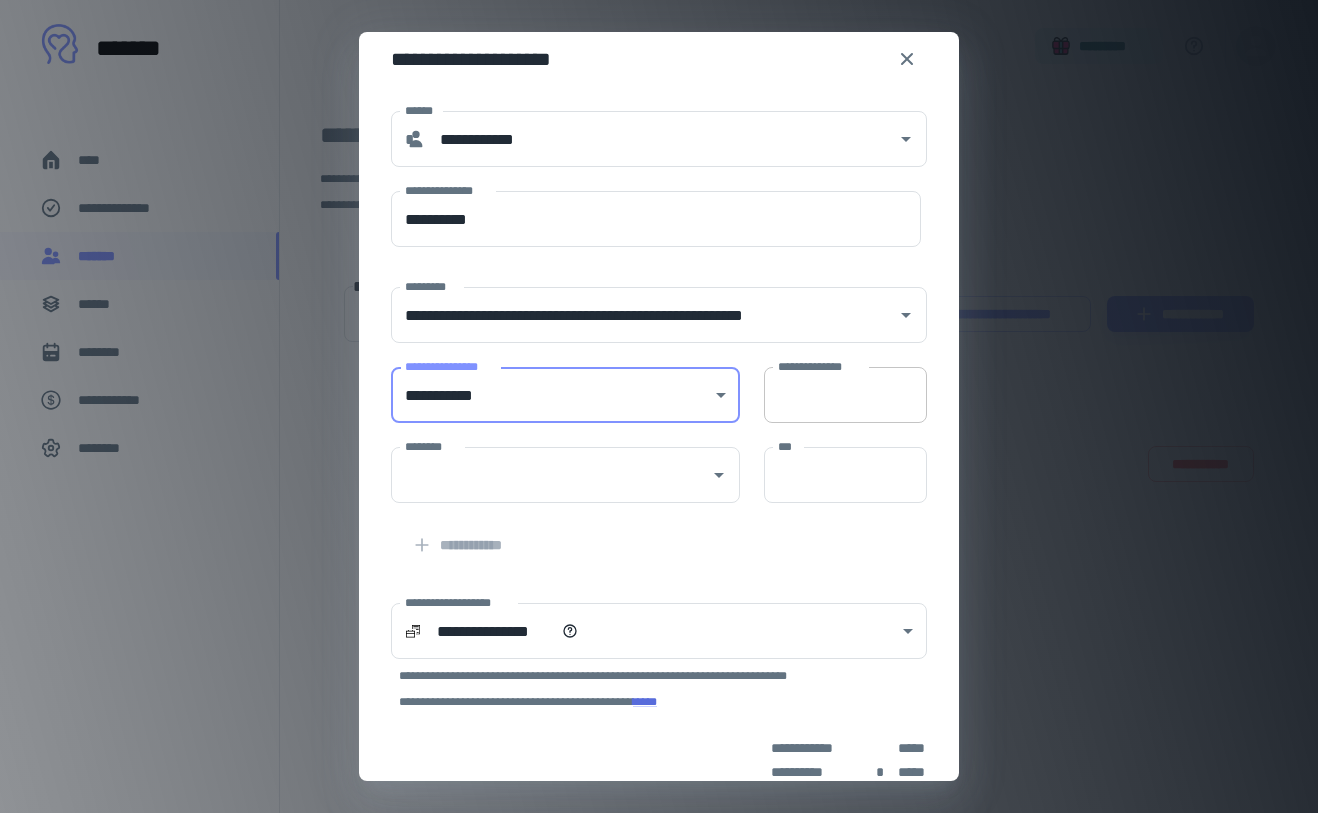 click on "**********" at bounding box center (845, 395) 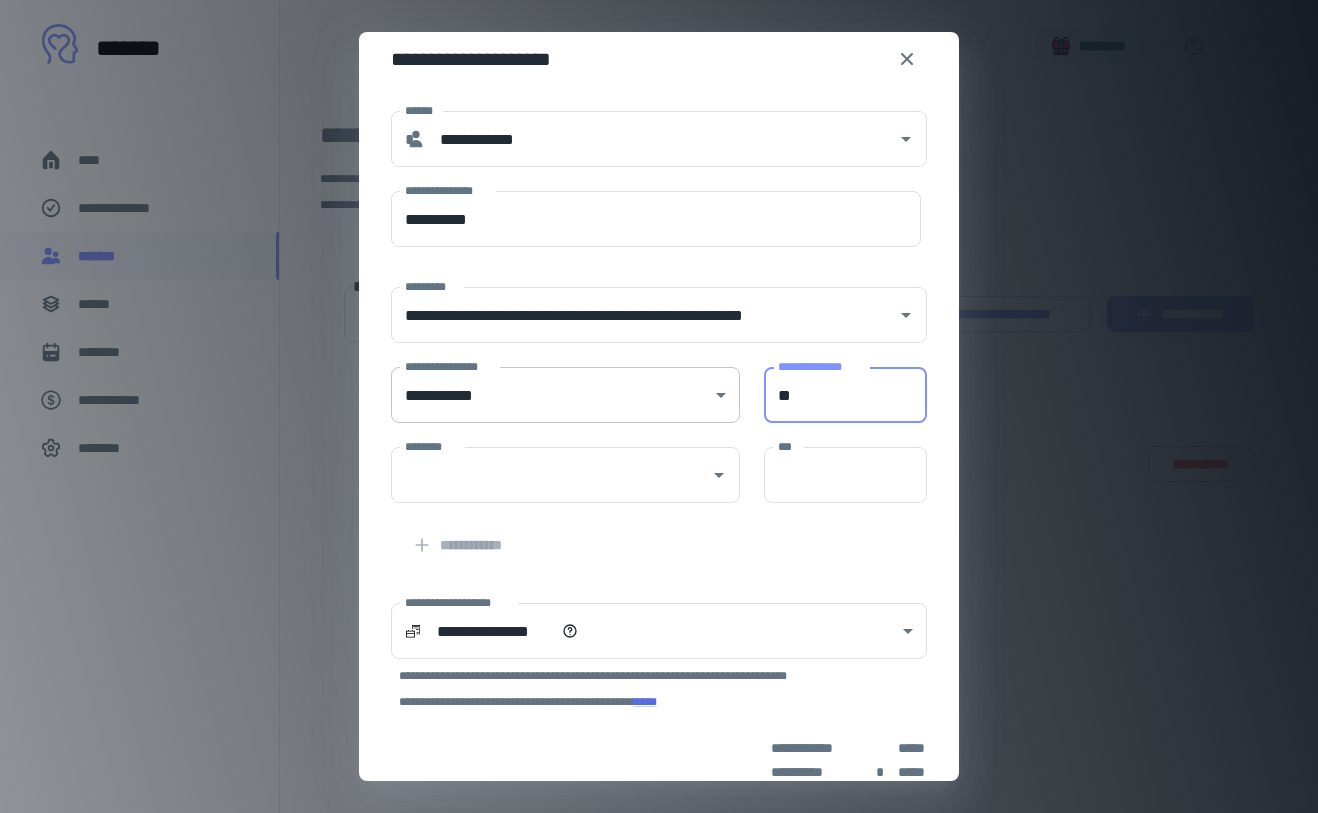 type on "**" 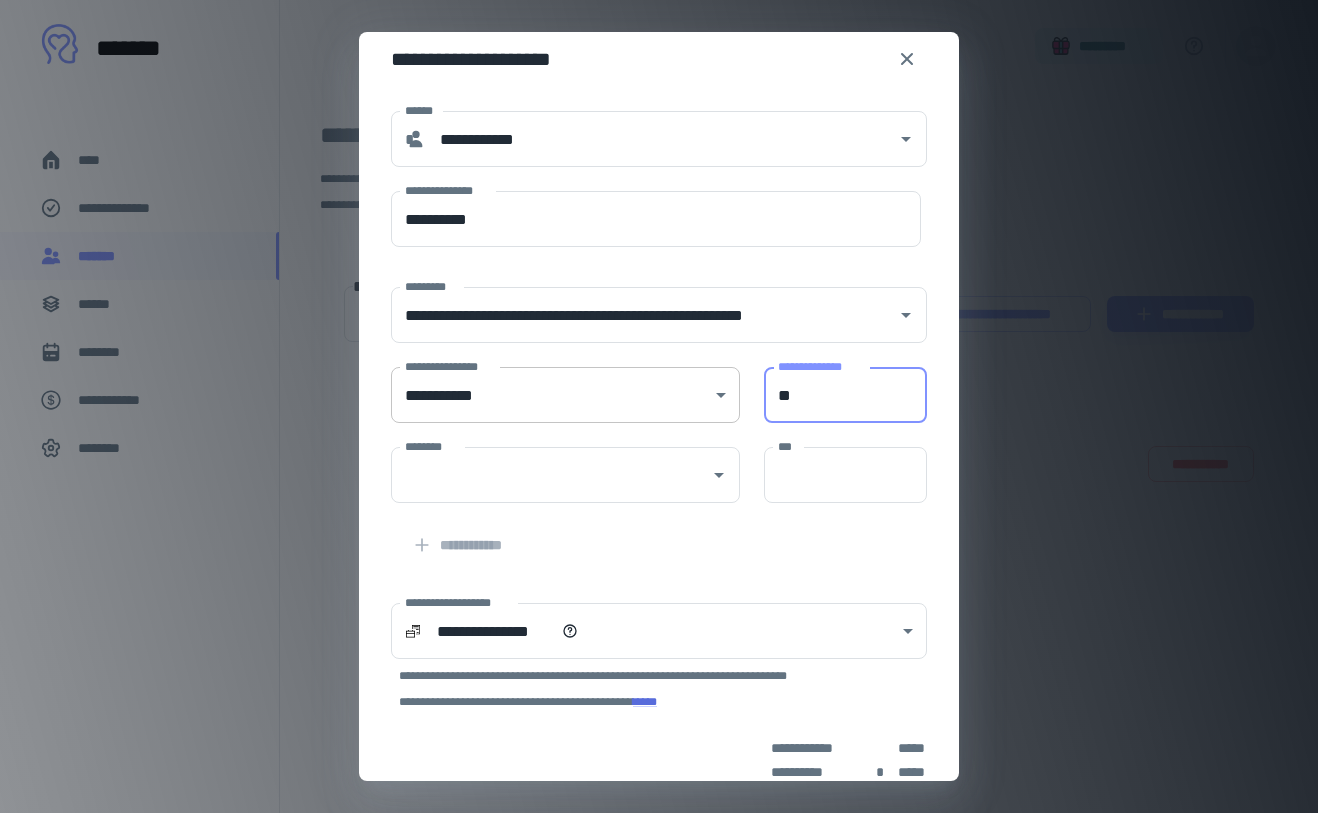 click on "**********" at bounding box center (659, 406) 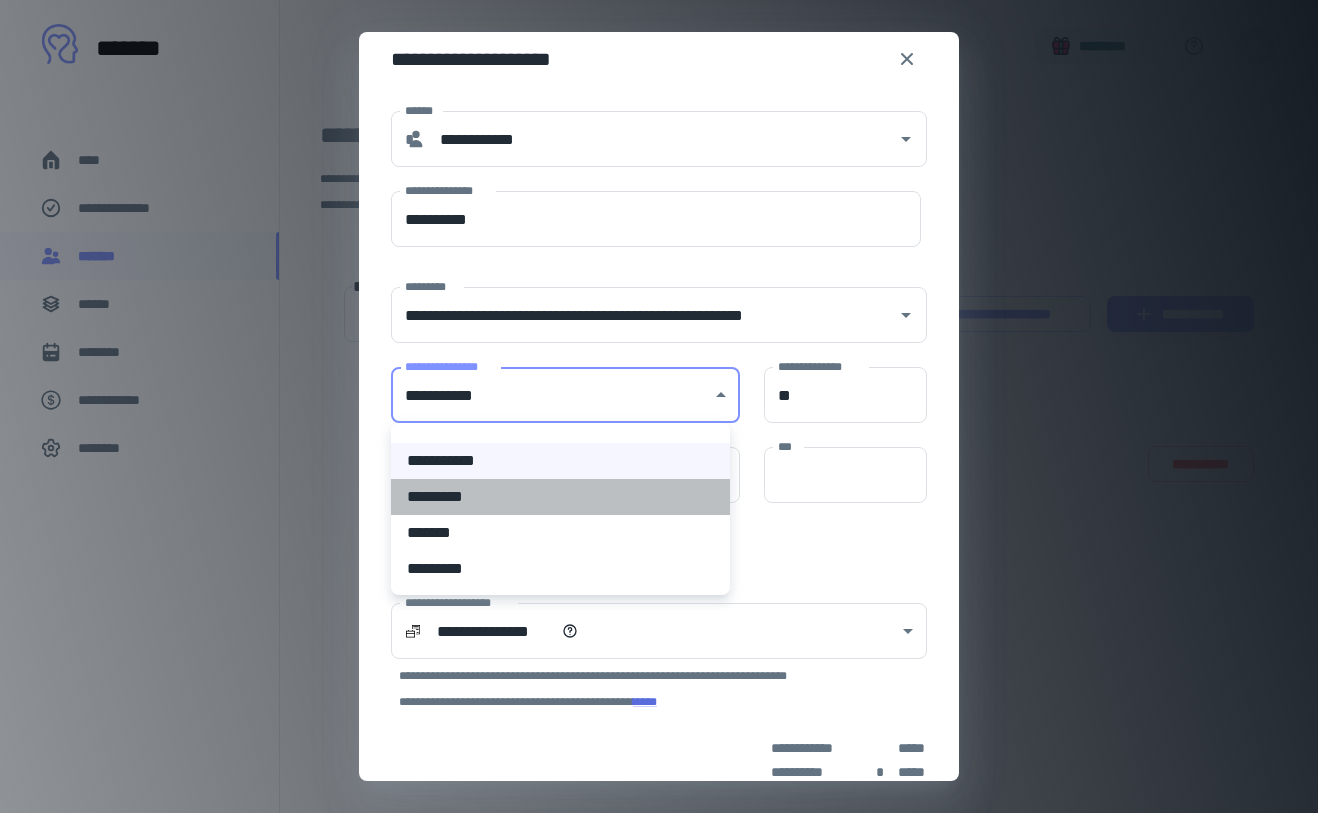 click on "*********" at bounding box center (560, 497) 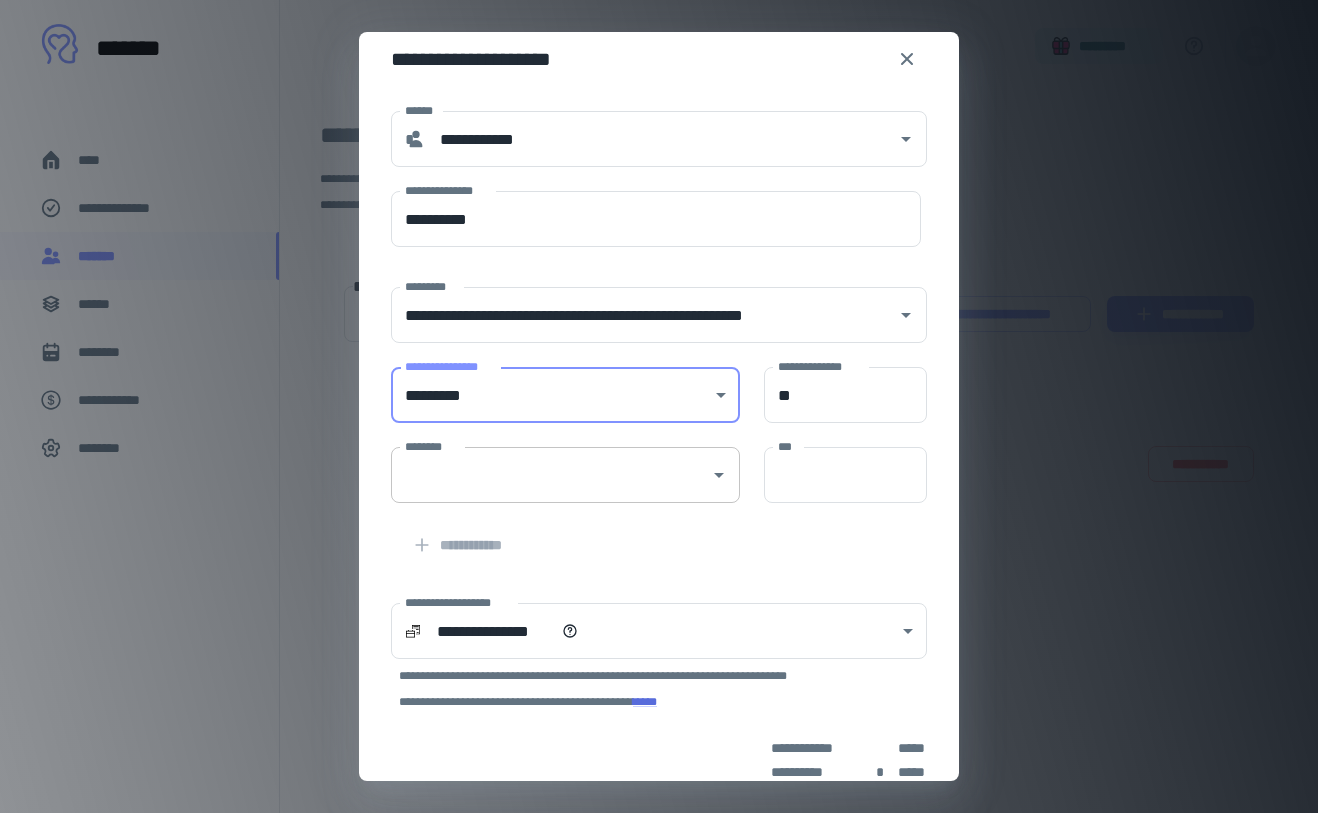 click on "********" at bounding box center (565, 475) 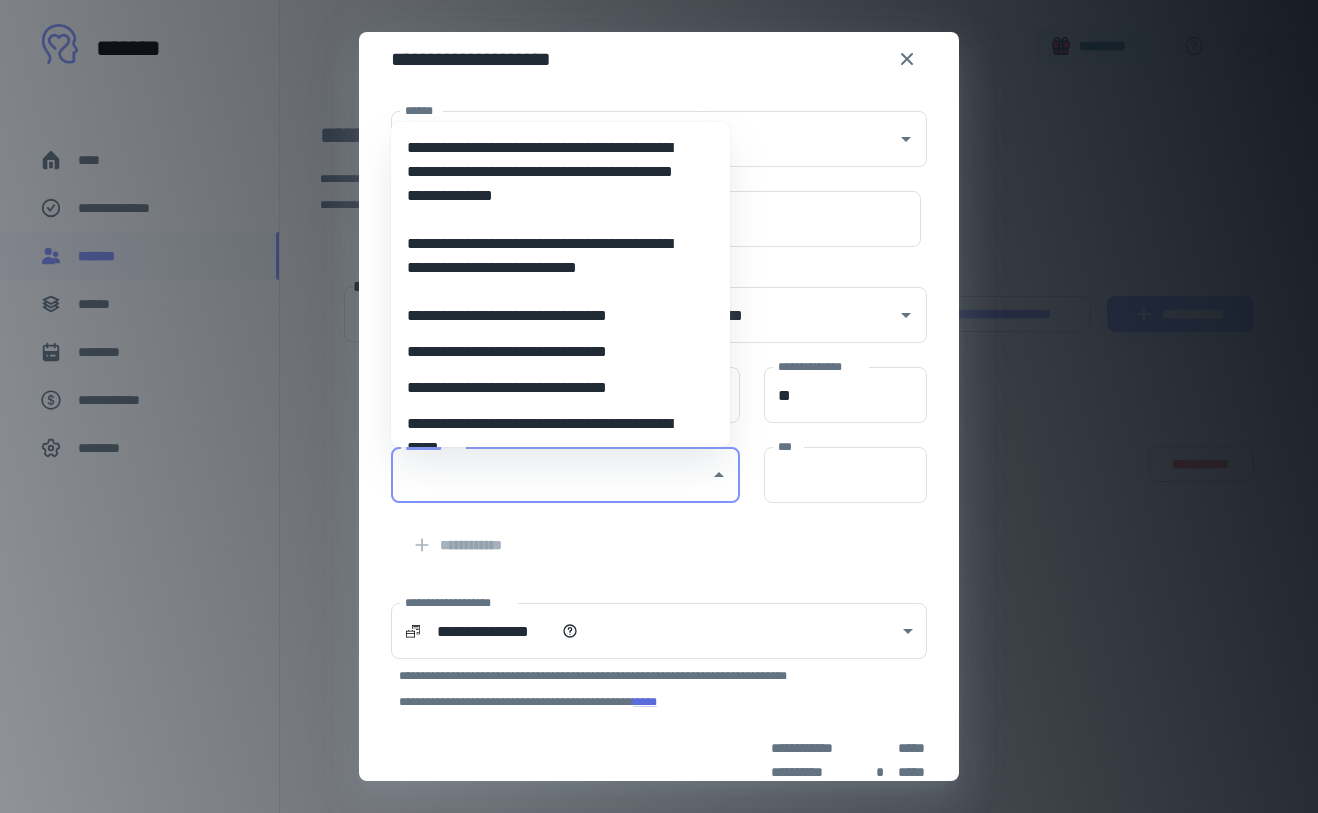 click on "**********" at bounding box center [553, 388] 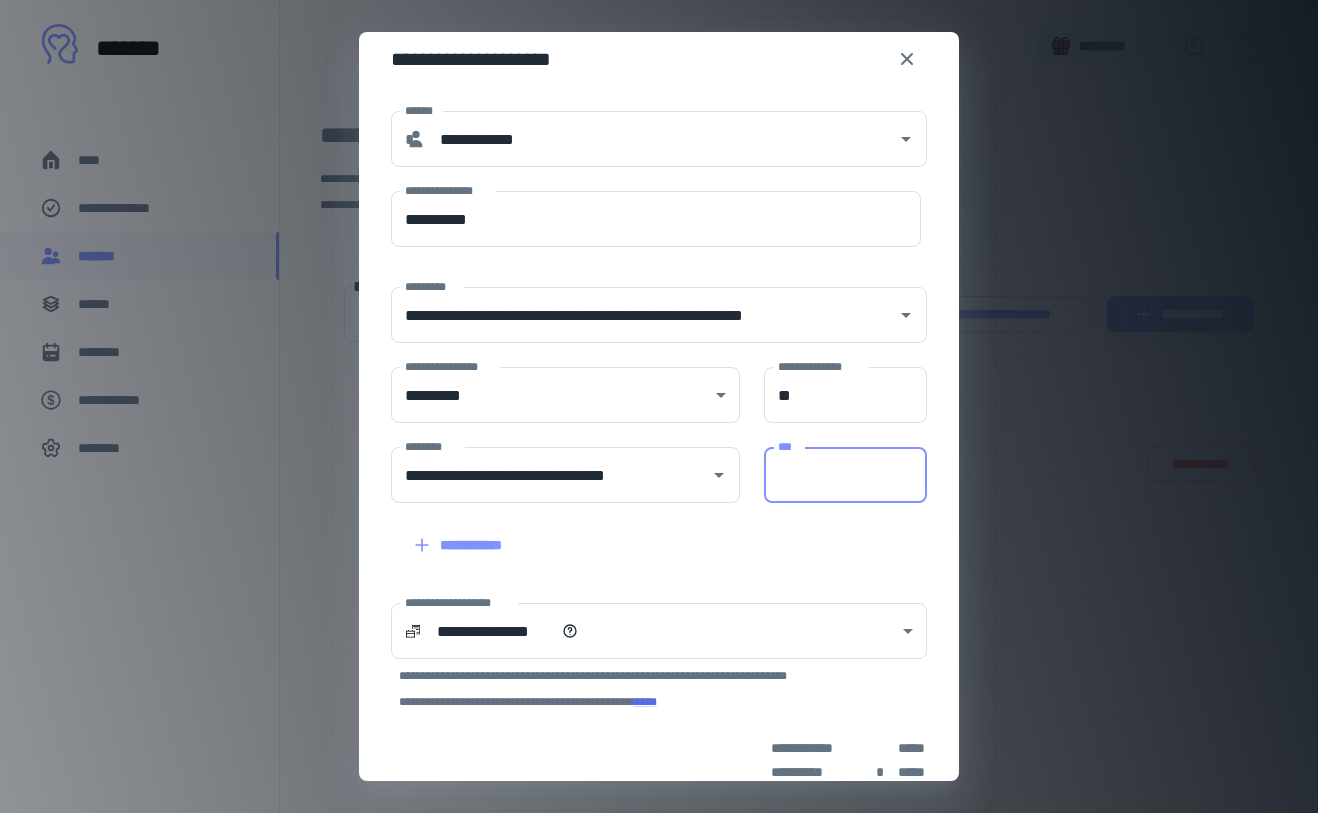 click on "***" at bounding box center [845, 475] 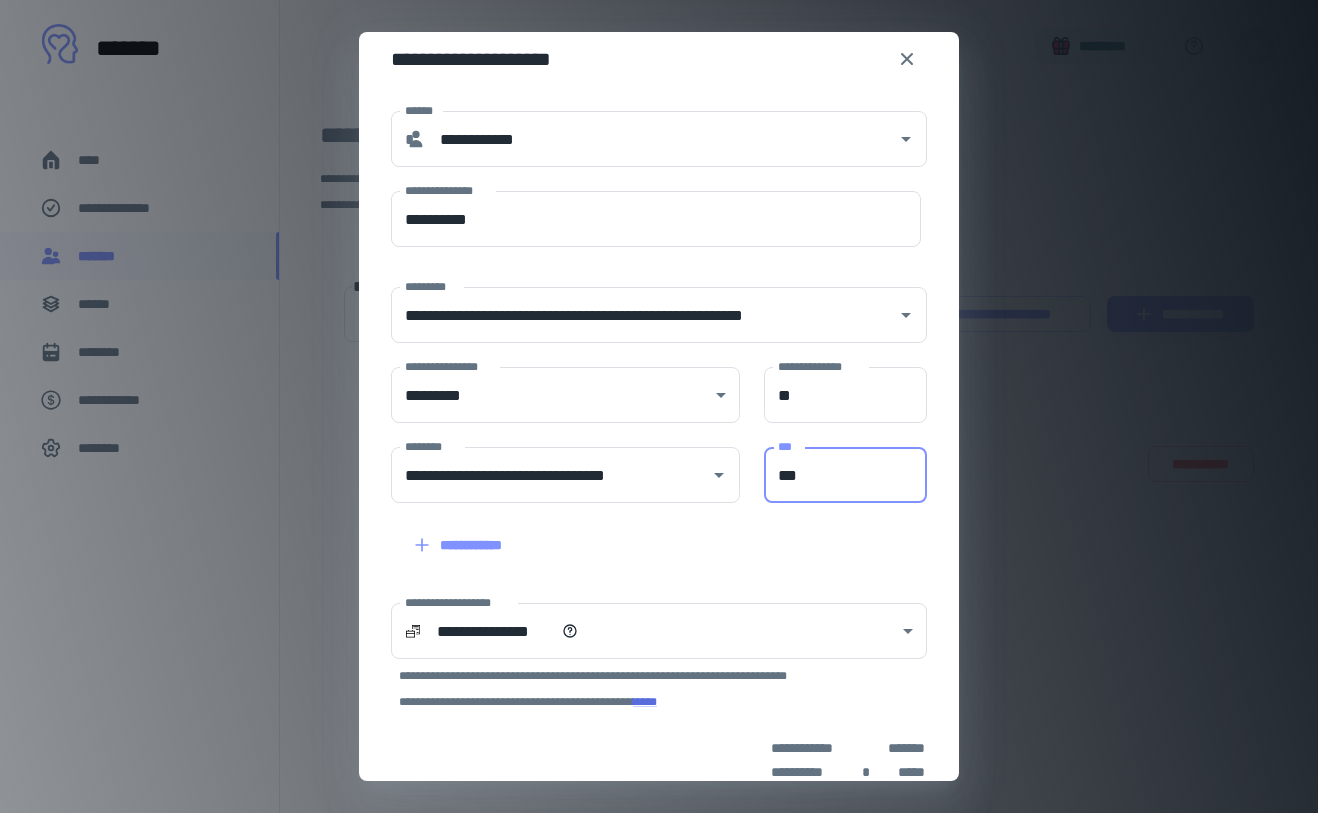 type on "***" 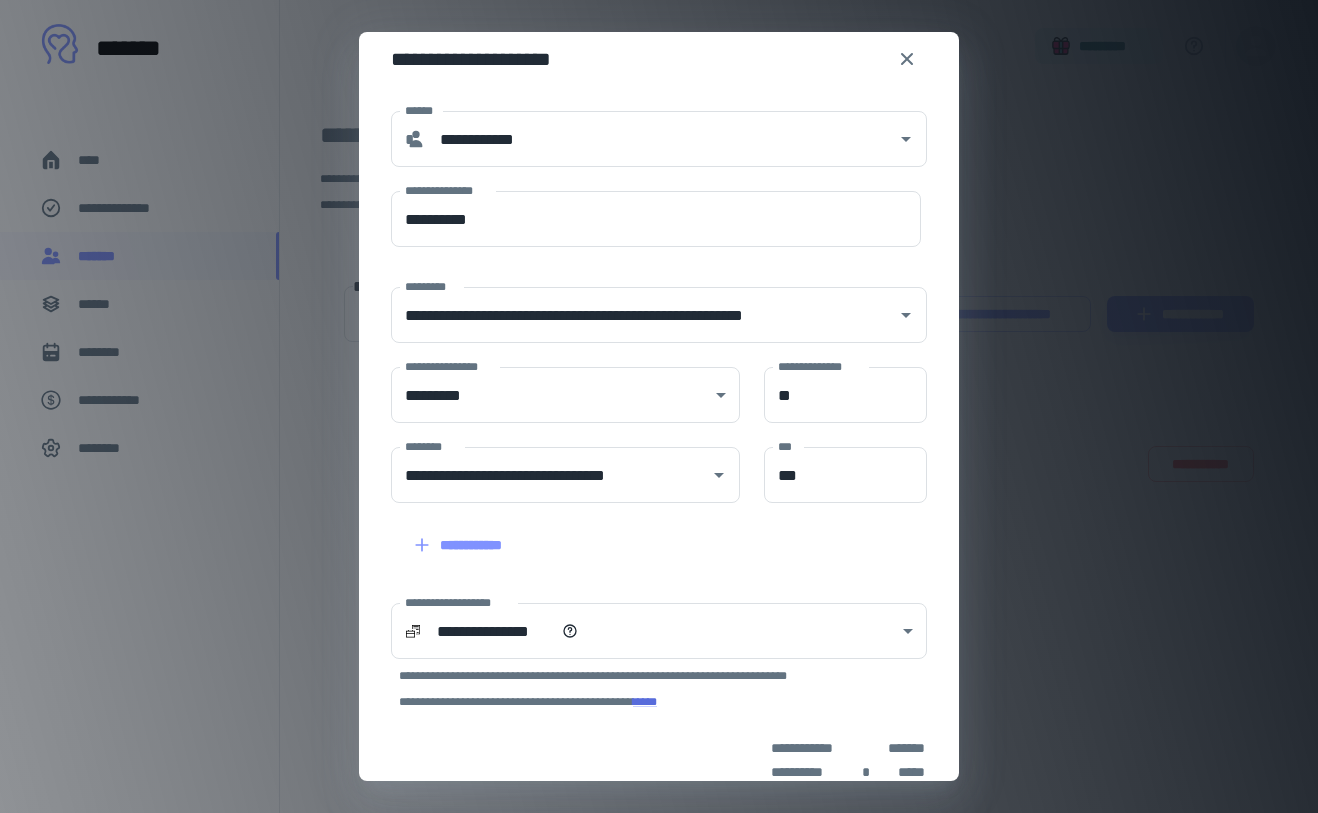click on "**********" at bounding box center (647, 533) 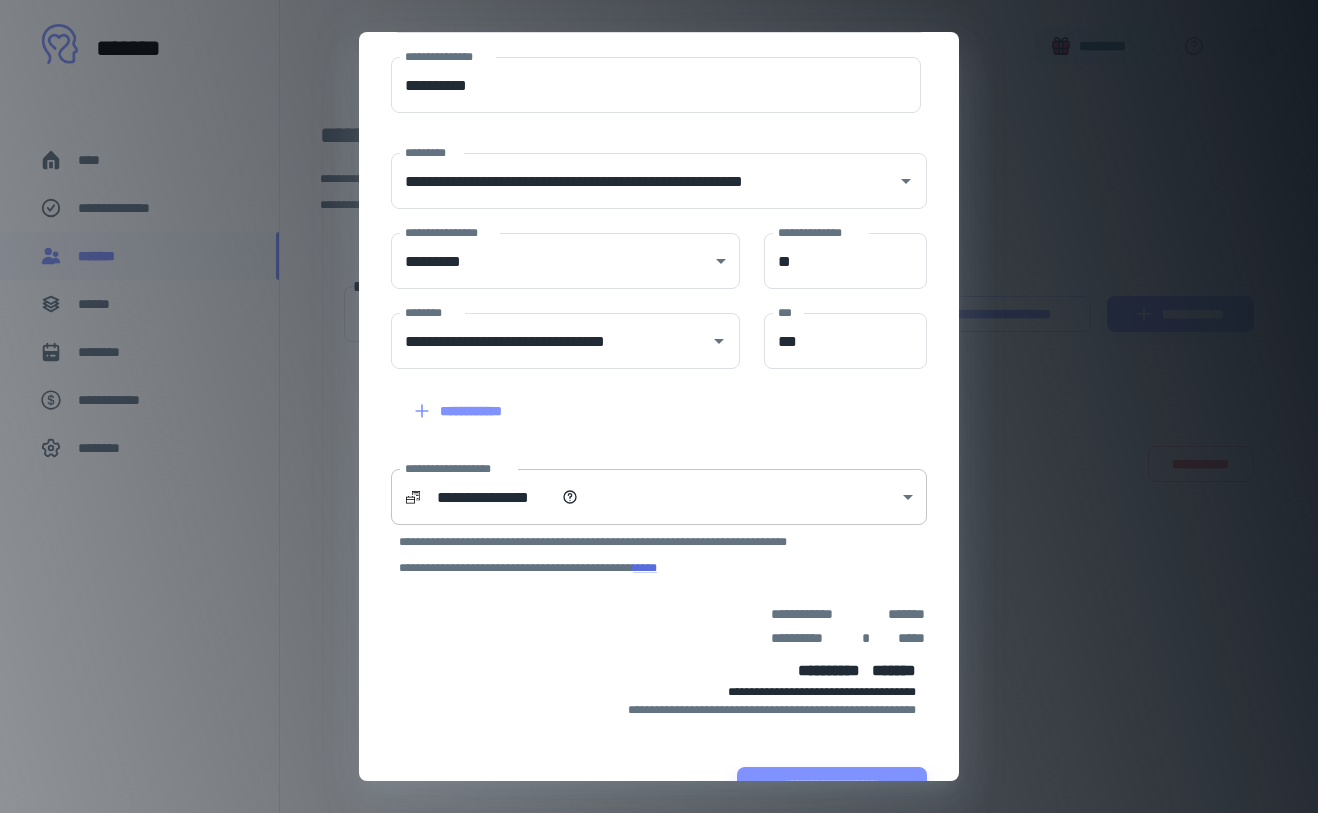 scroll, scrollTop: 205, scrollLeft: 0, axis: vertical 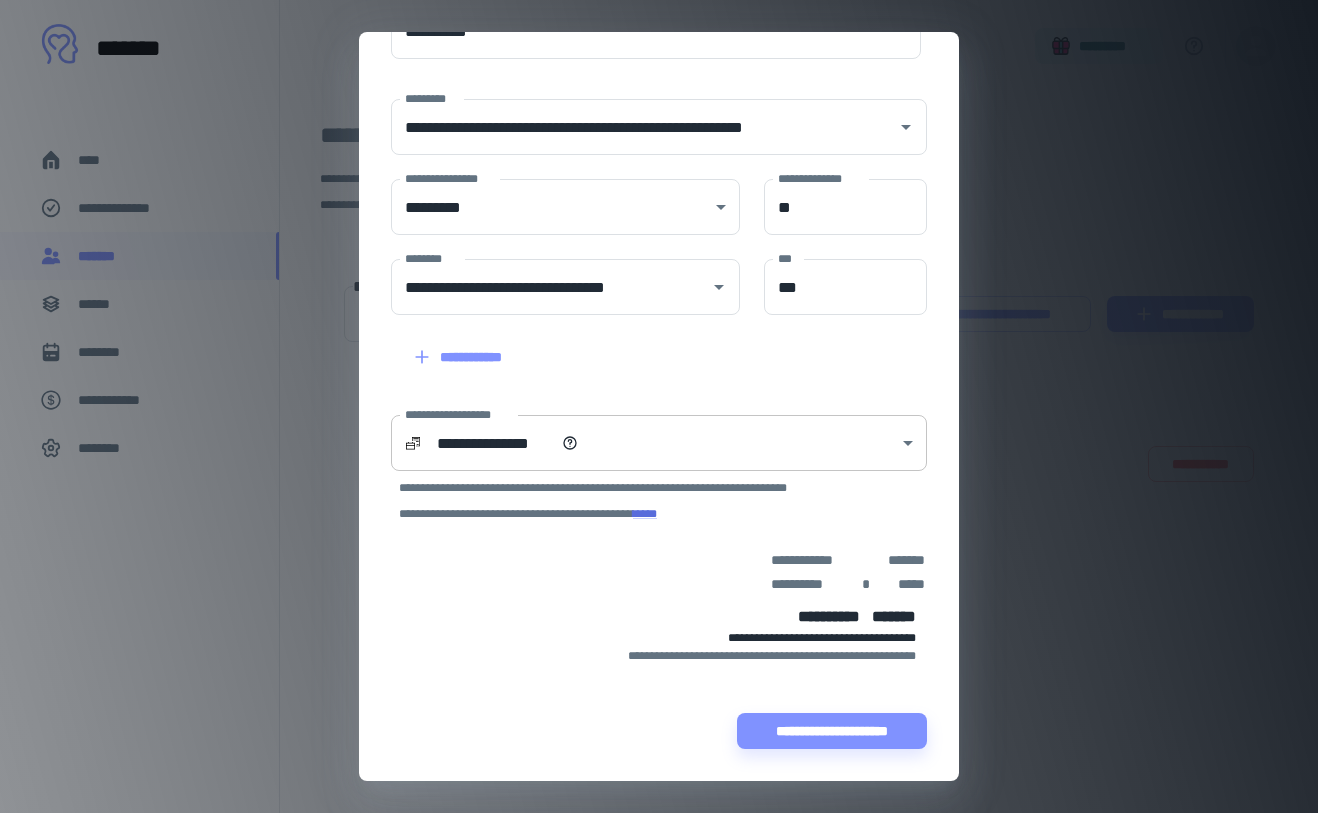 click on "**********" at bounding box center (659, 406) 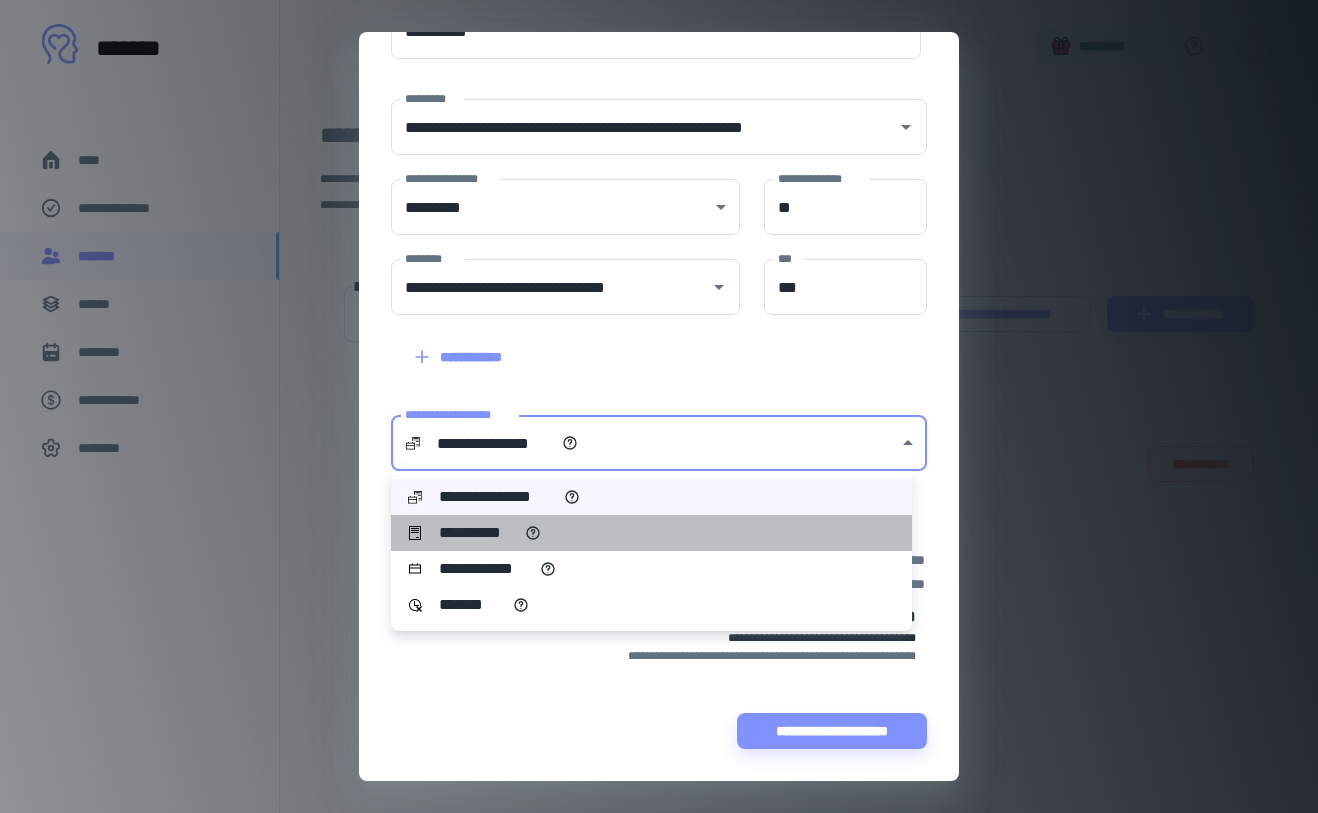 click on "**********" at bounding box center [651, 533] 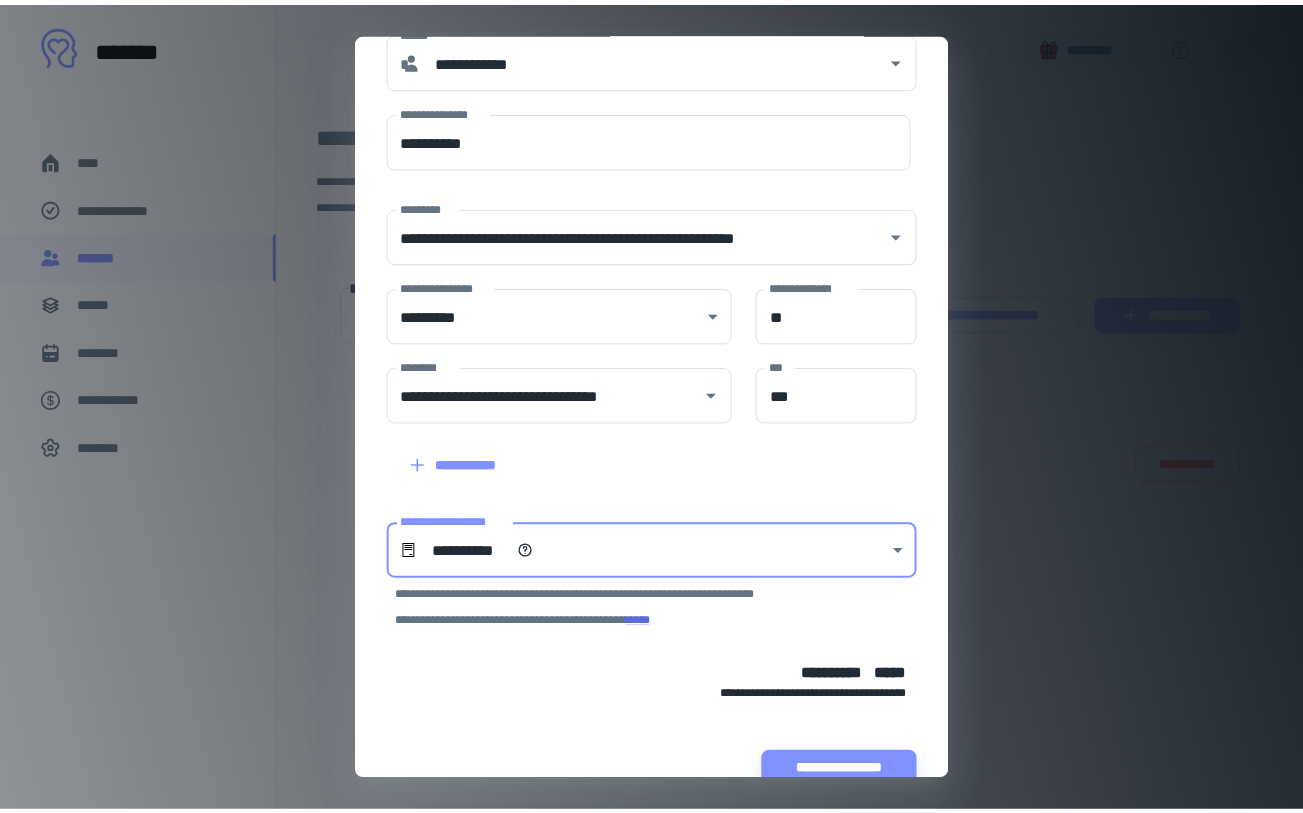 scroll, scrollTop: 137, scrollLeft: 0, axis: vertical 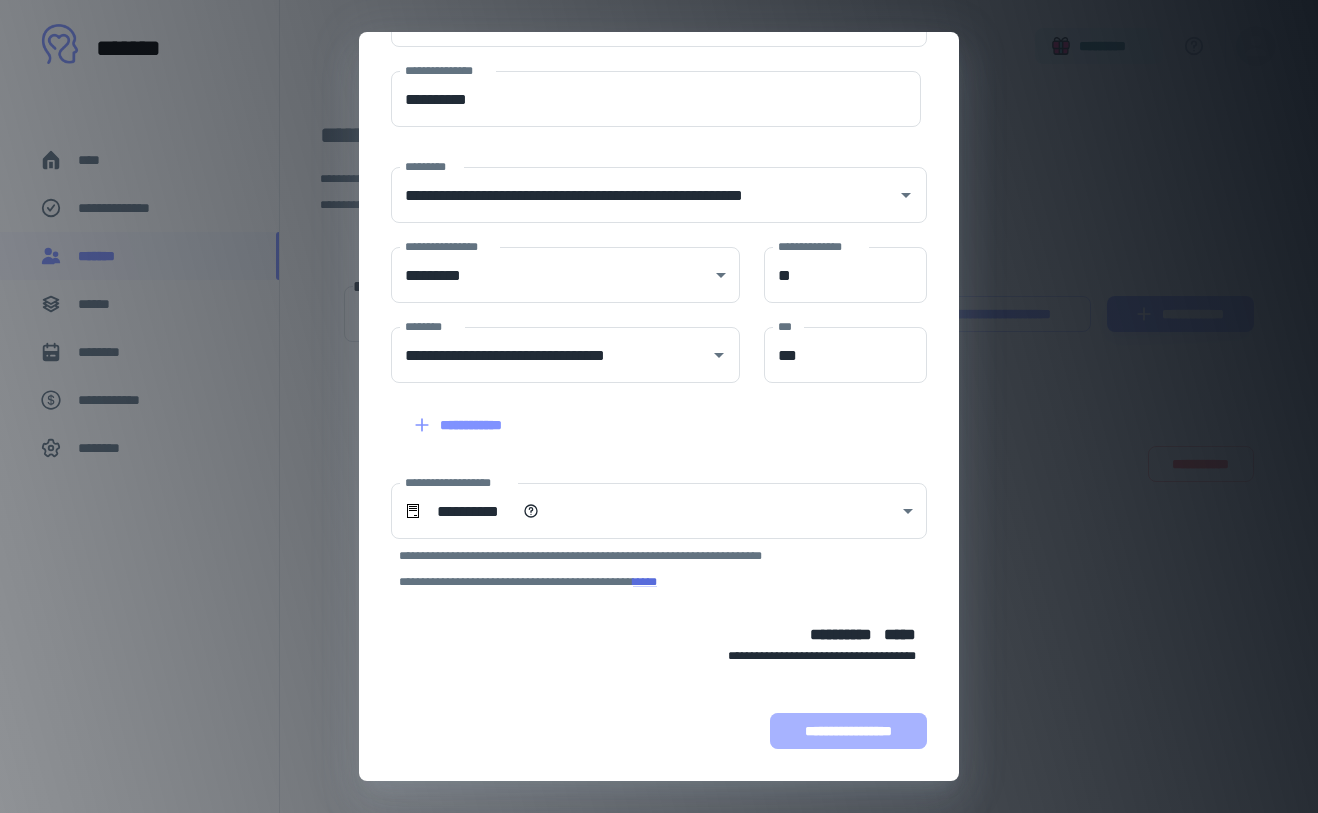 click on "**********" at bounding box center (848, 731) 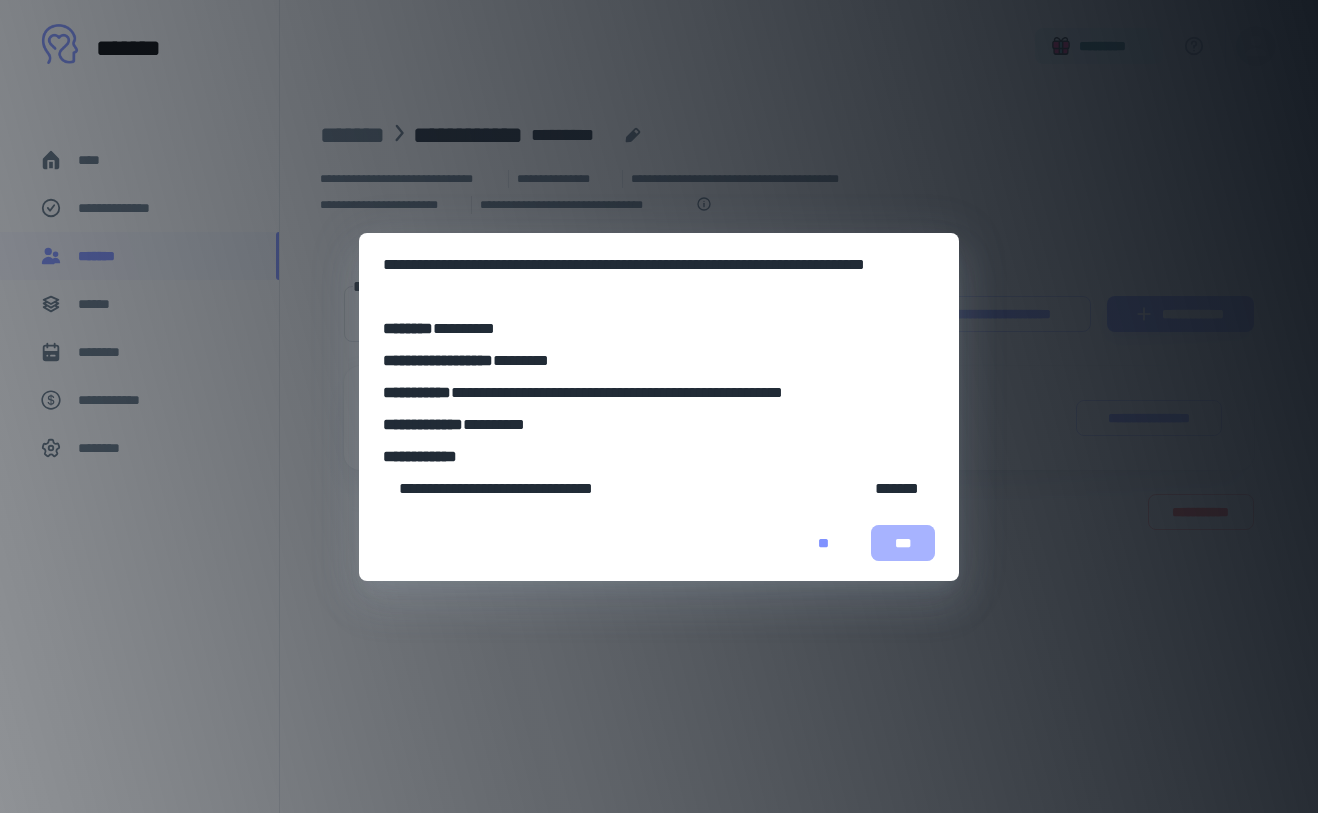 click on "***" at bounding box center [903, 543] 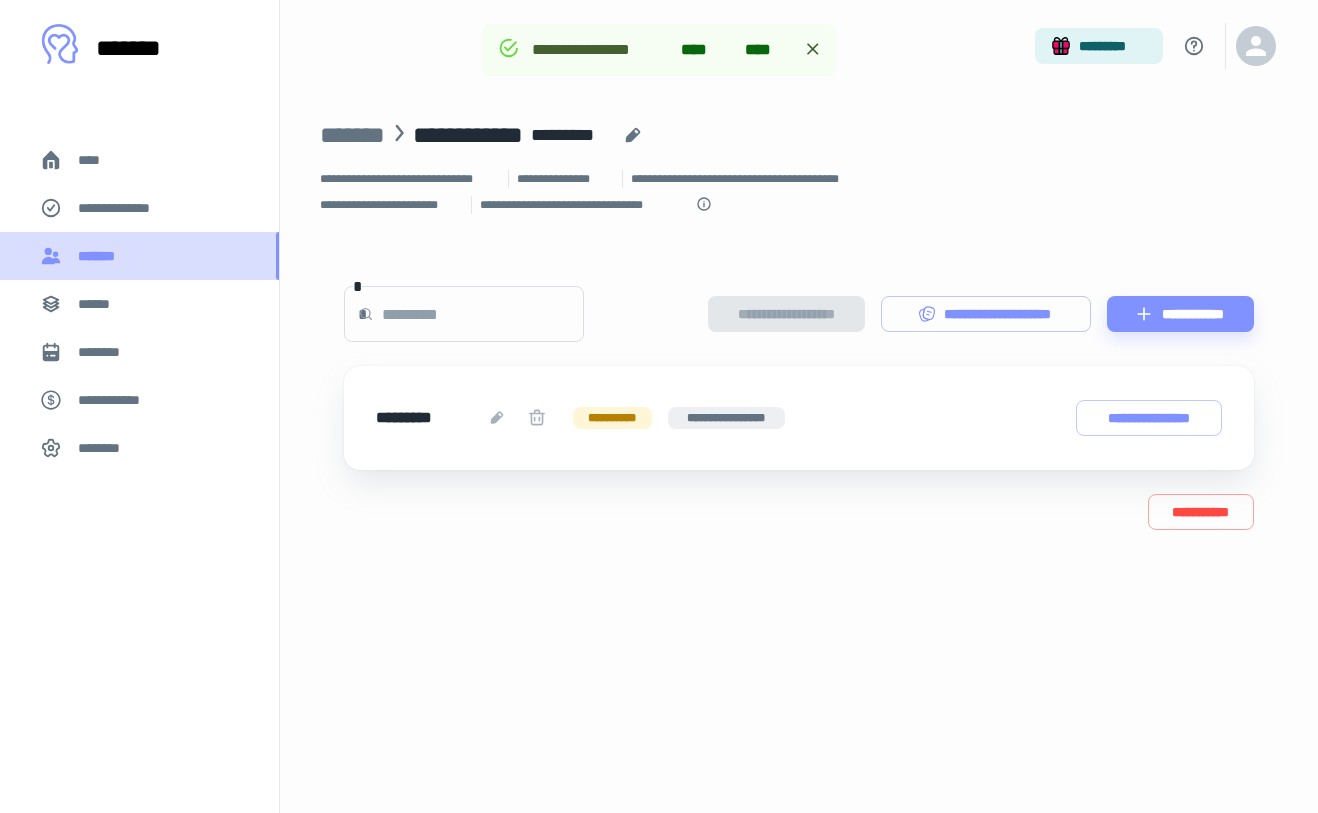 click on "*******" at bounding box center (139, 256) 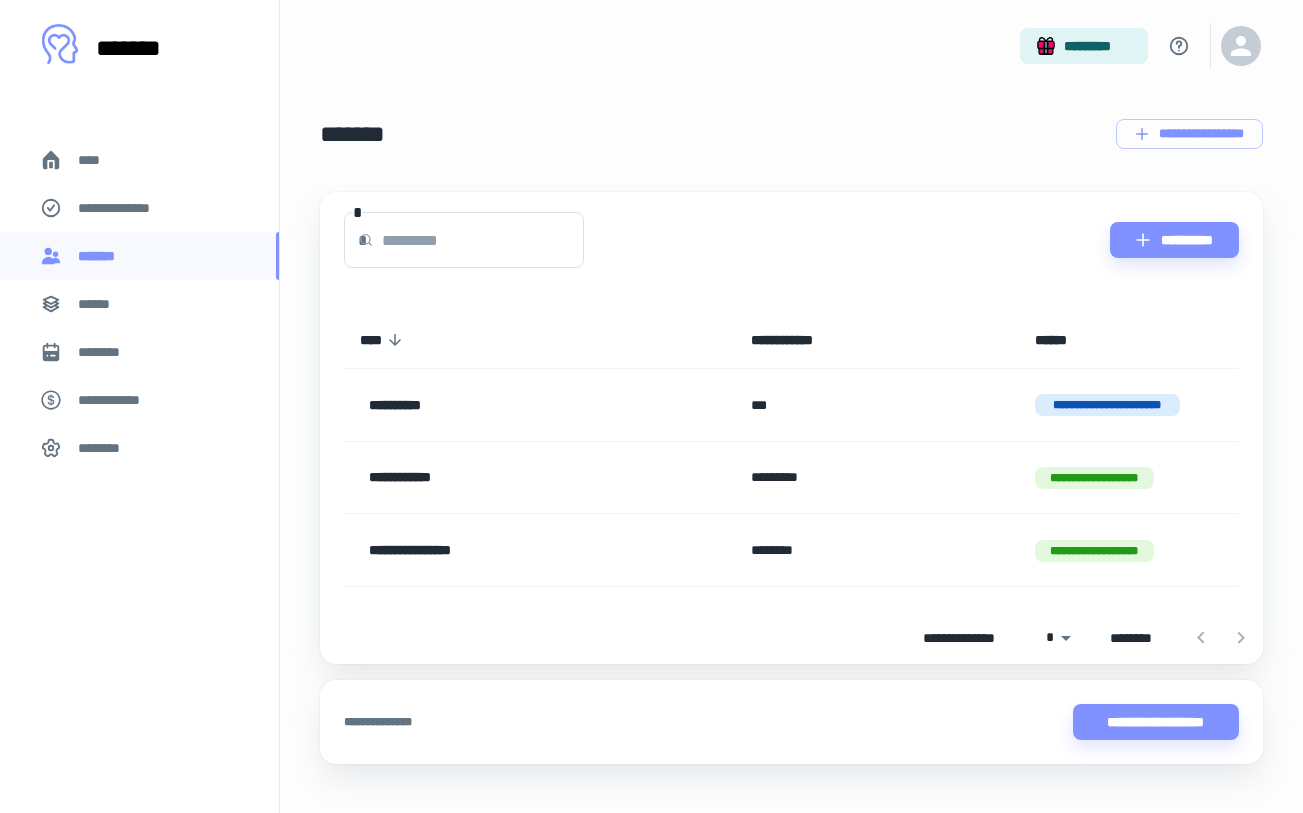 scroll, scrollTop: 31, scrollLeft: 0, axis: vertical 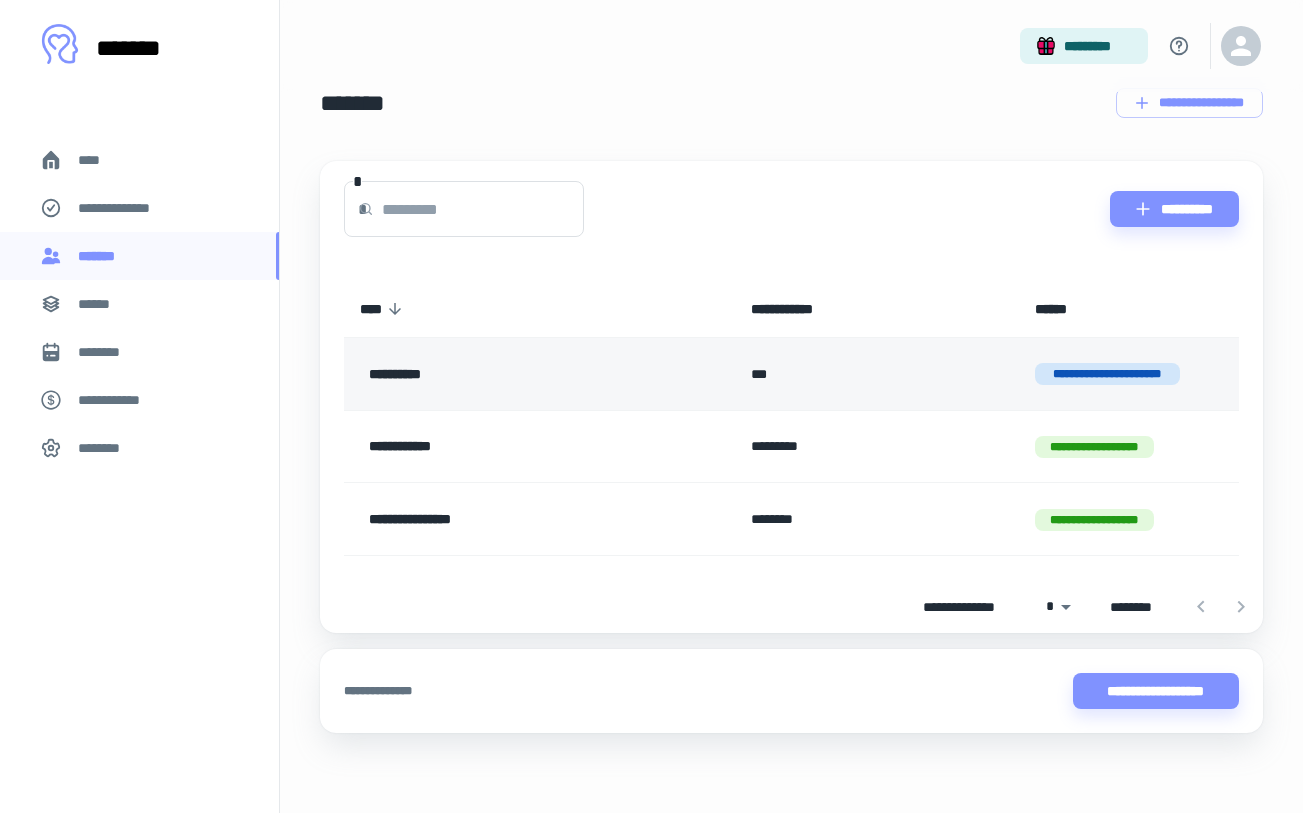 click on "**********" at bounding box center [1129, 374] 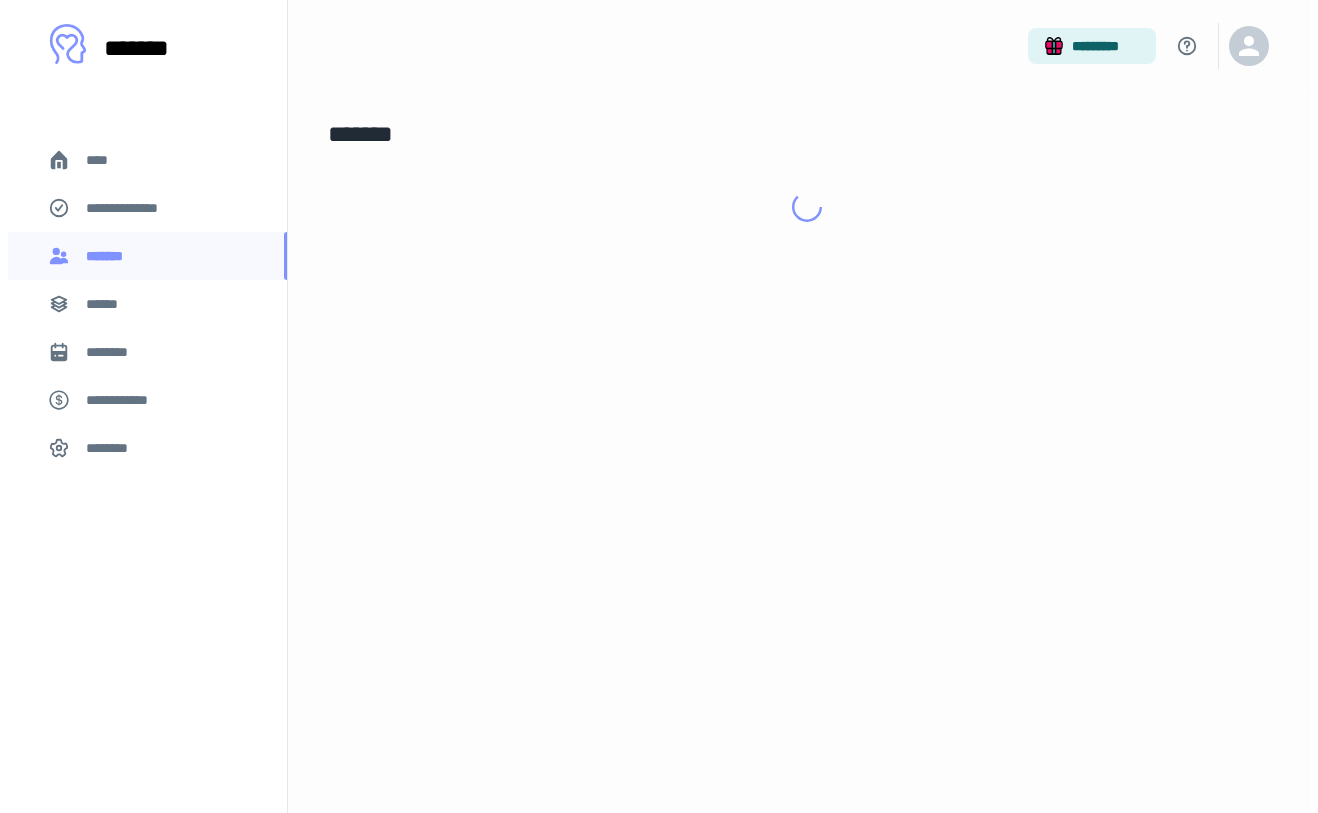 scroll, scrollTop: 0, scrollLeft: 0, axis: both 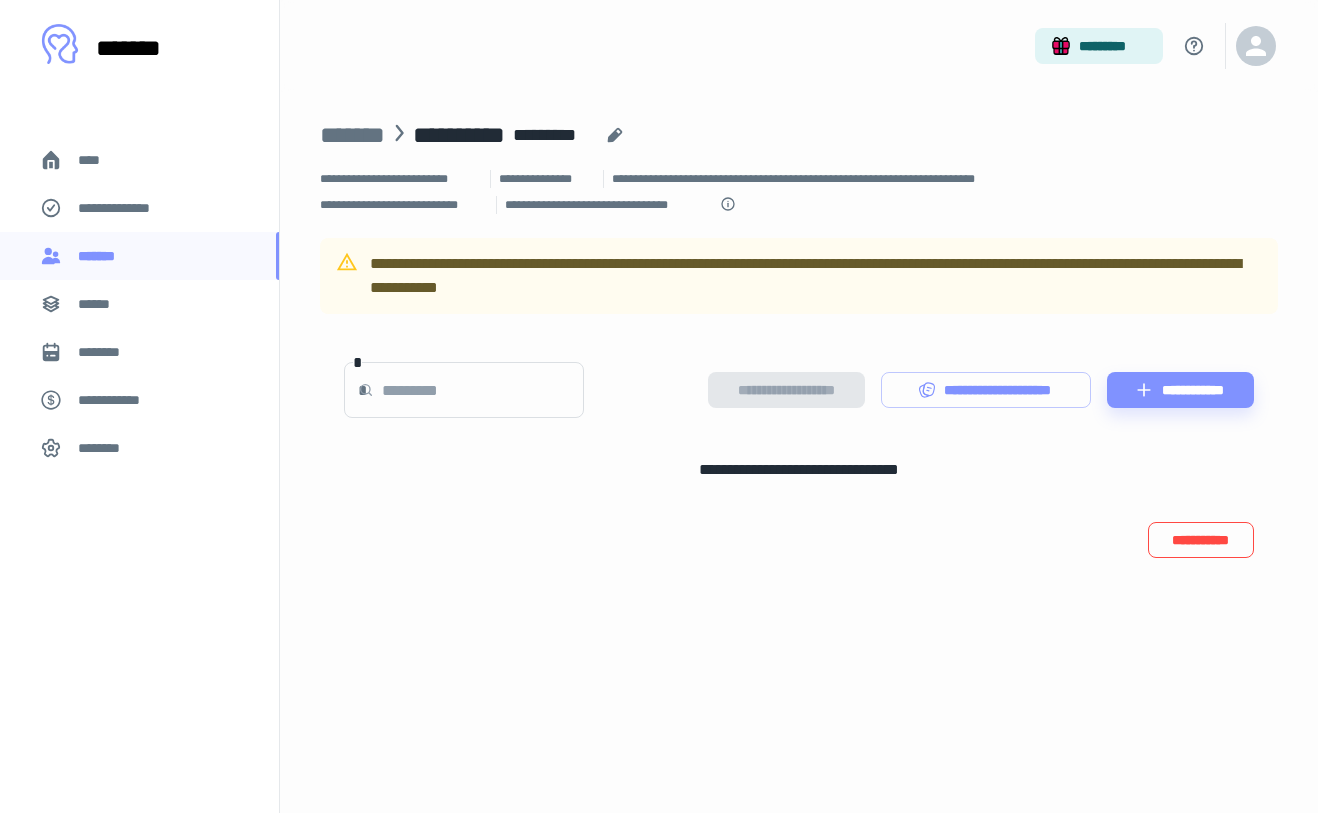 click on "**********" at bounding box center (1201, 540) 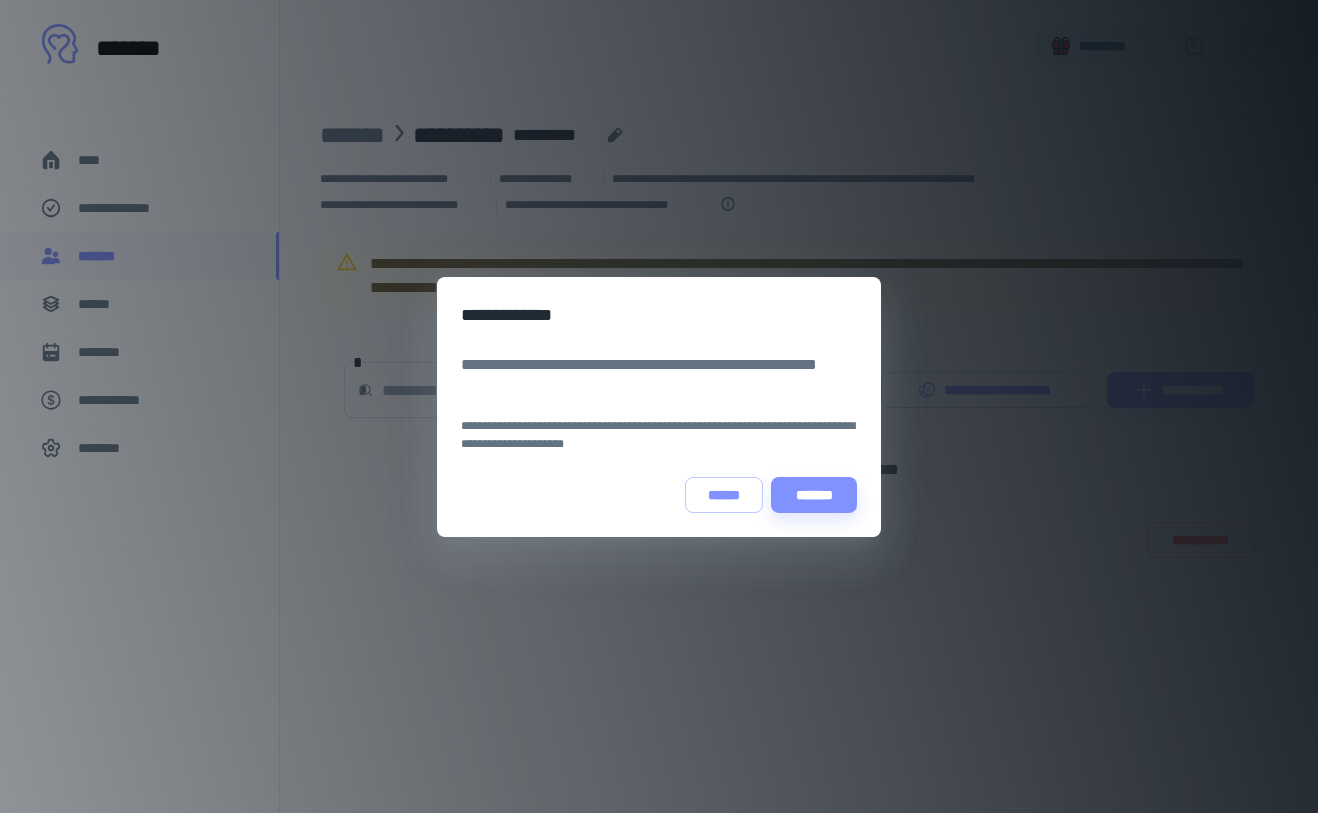 click on "**********" at bounding box center [659, 406] 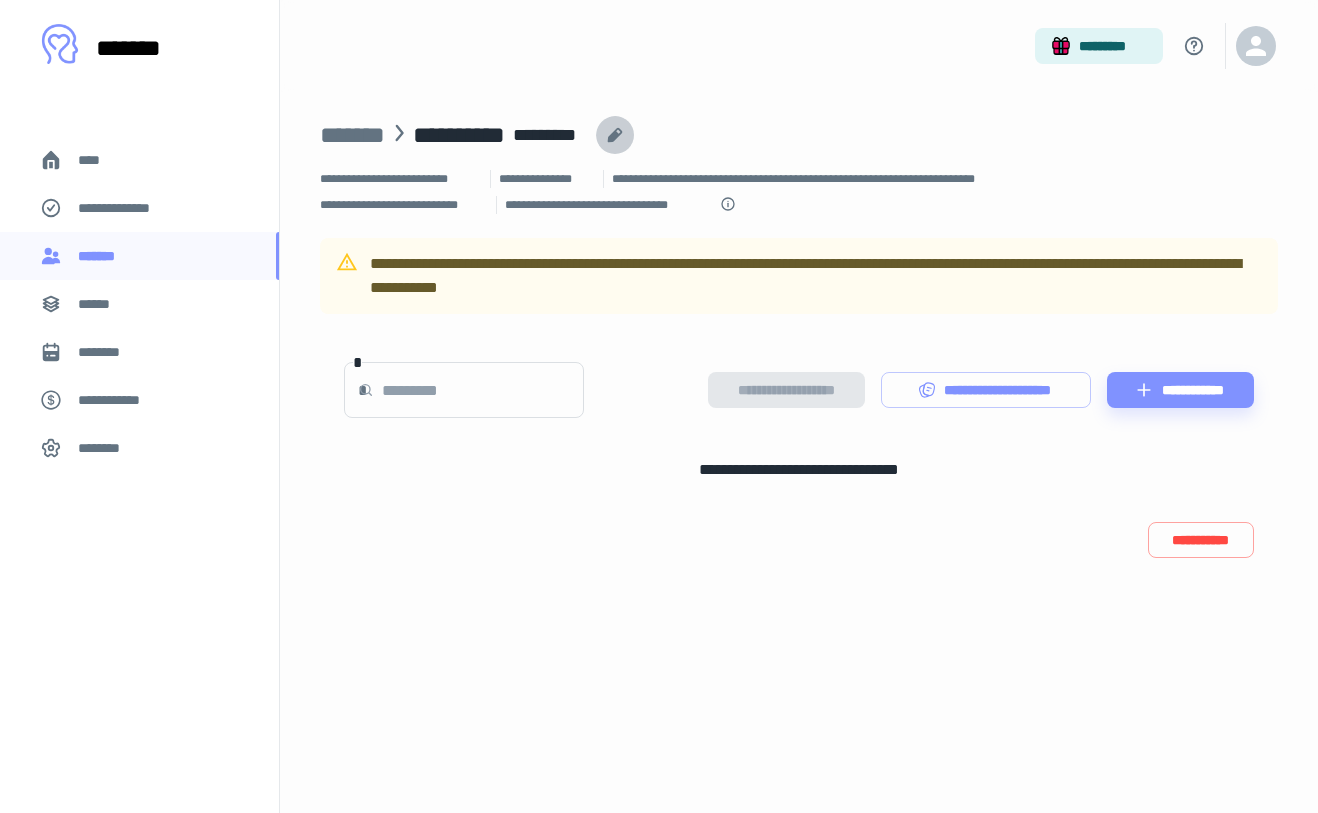 click 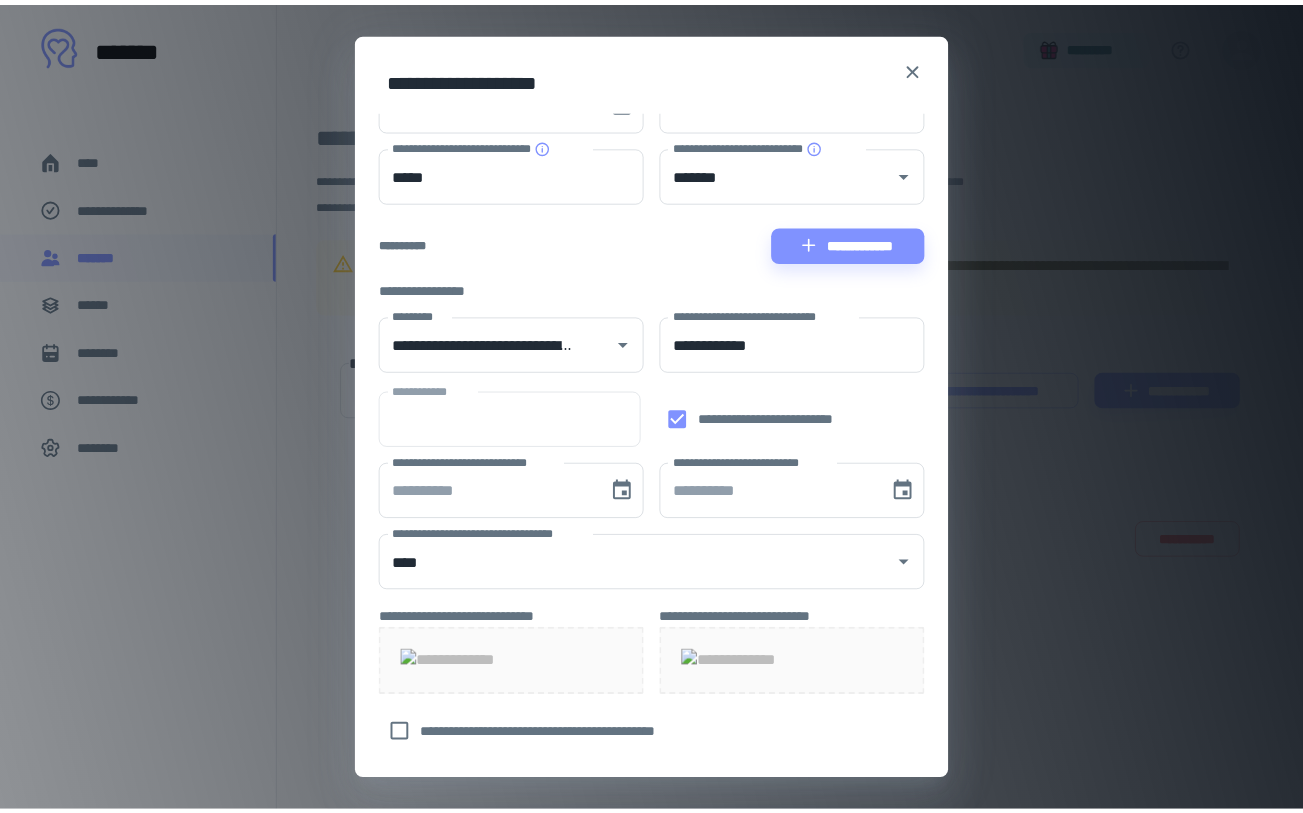 scroll, scrollTop: 0, scrollLeft: 0, axis: both 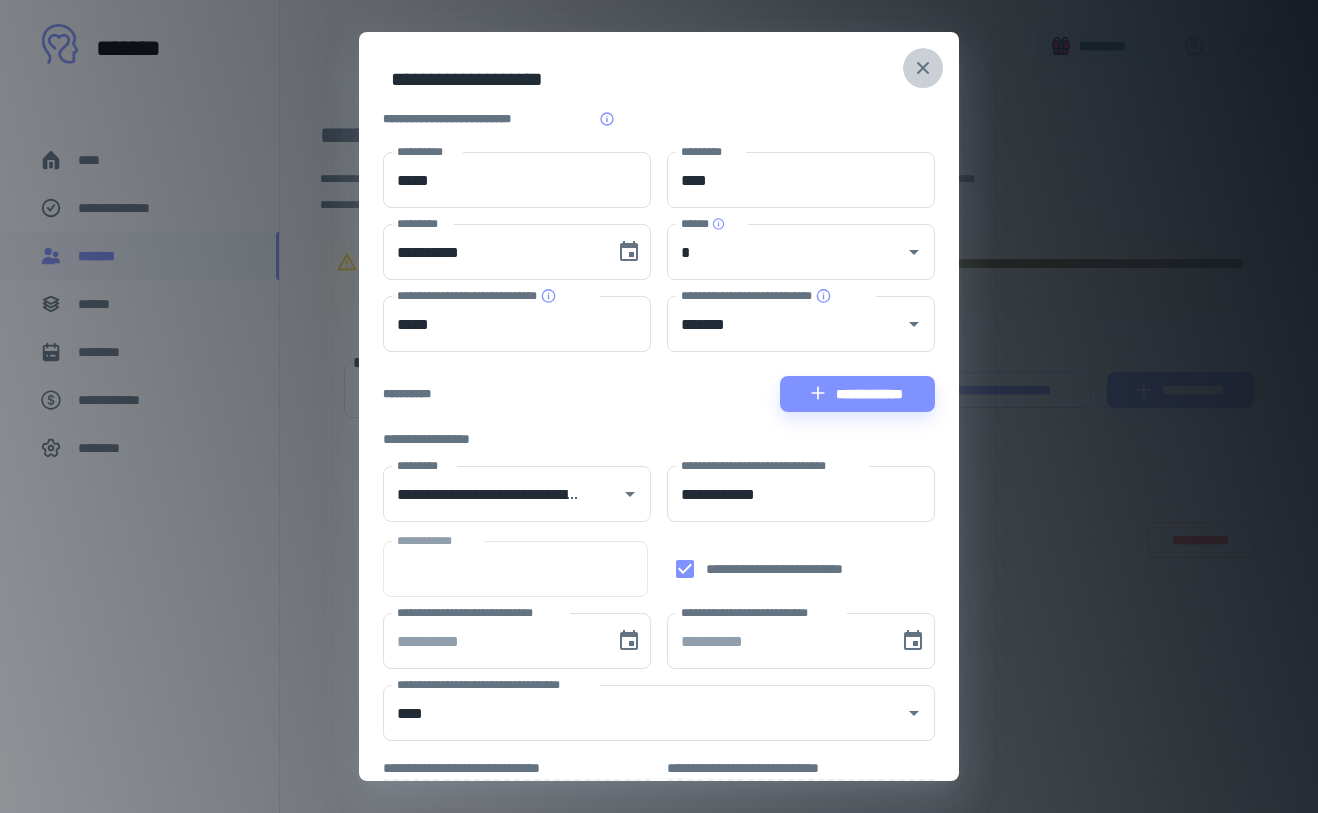 click 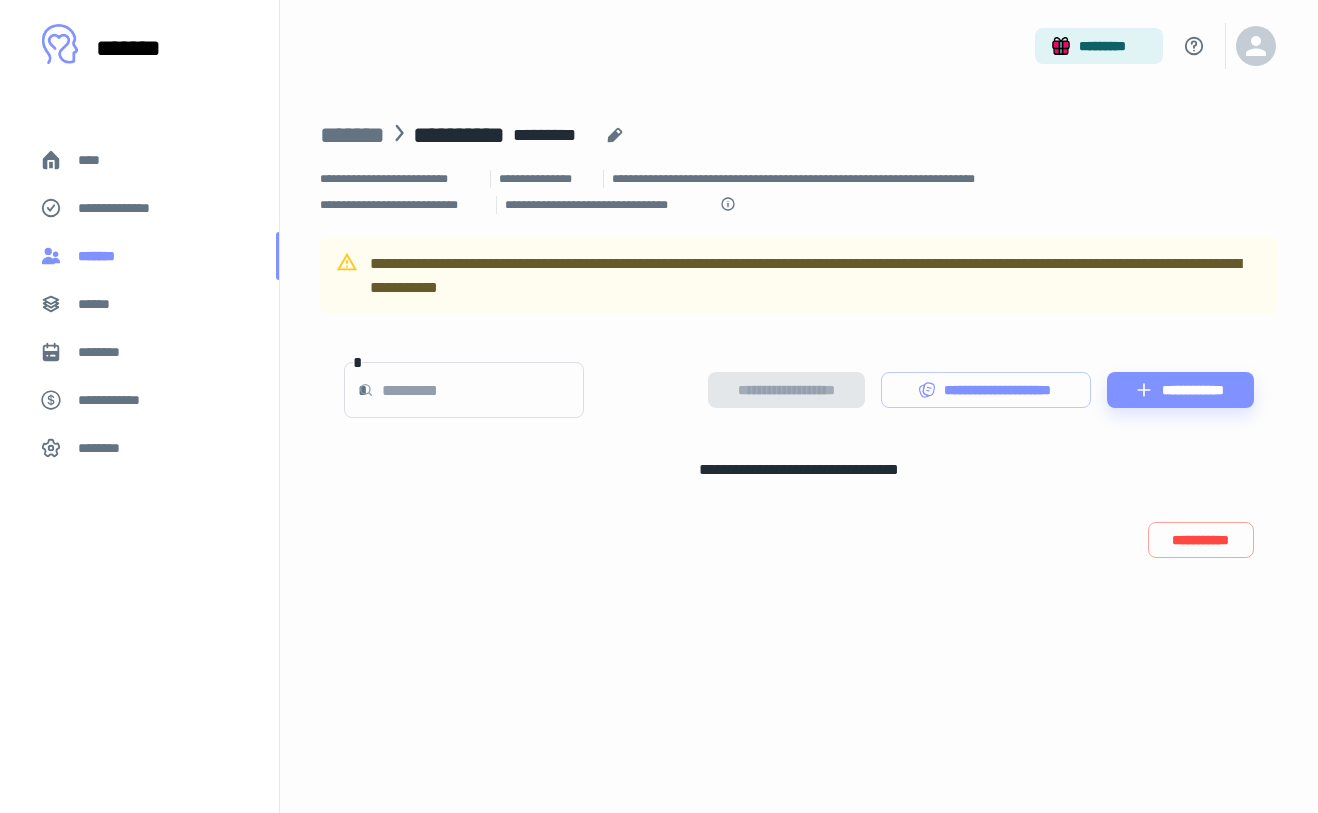 click on "*******" at bounding box center [139, 256] 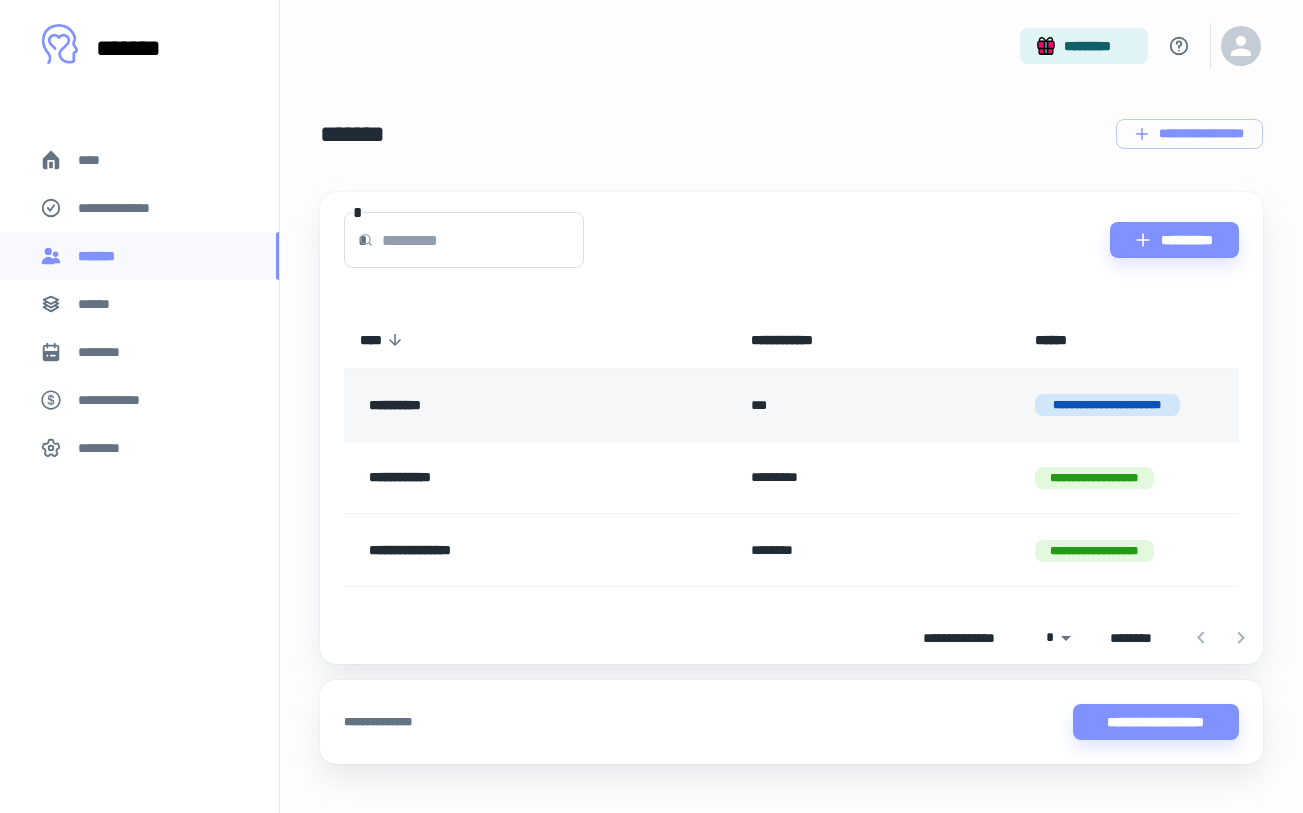 scroll, scrollTop: 1, scrollLeft: 0, axis: vertical 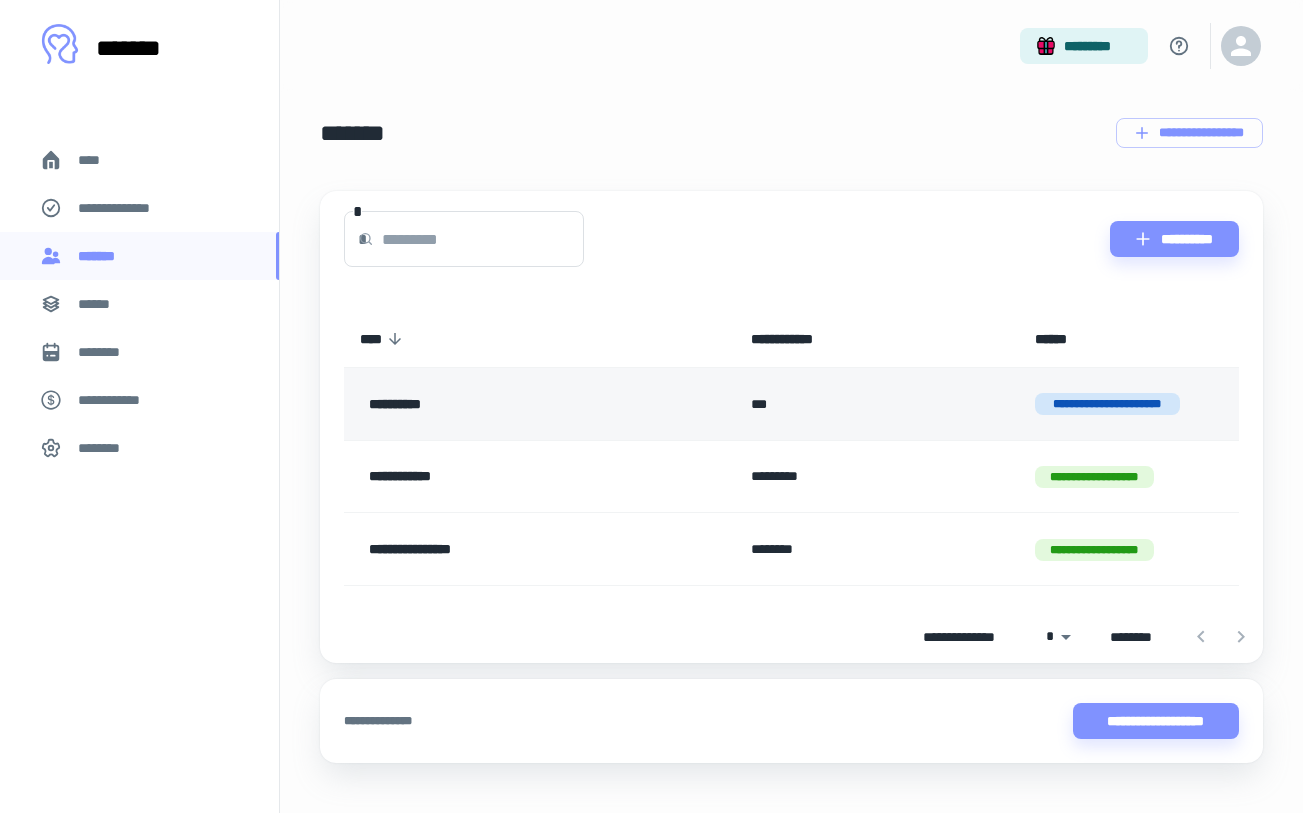 click on "**********" at bounding box center [501, 404] 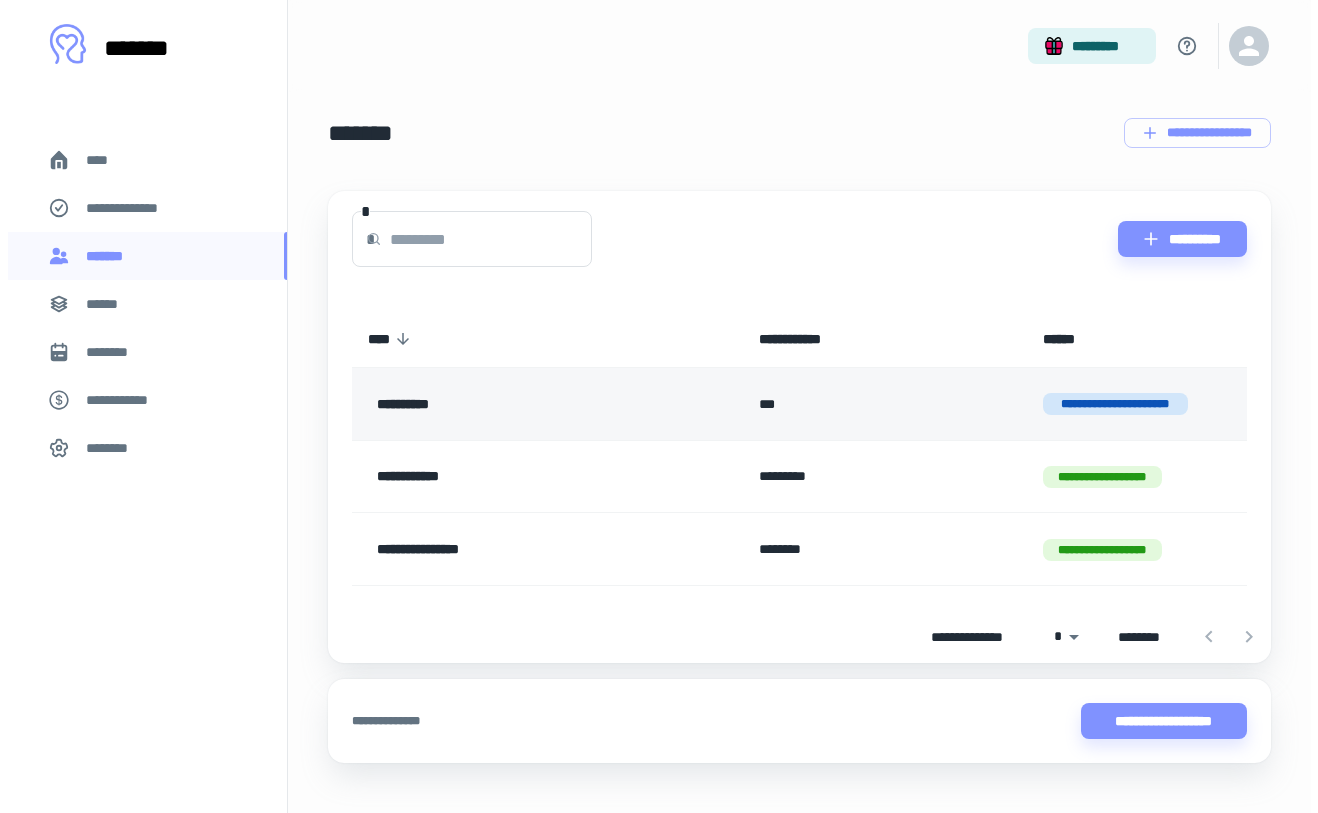 scroll, scrollTop: 0, scrollLeft: 0, axis: both 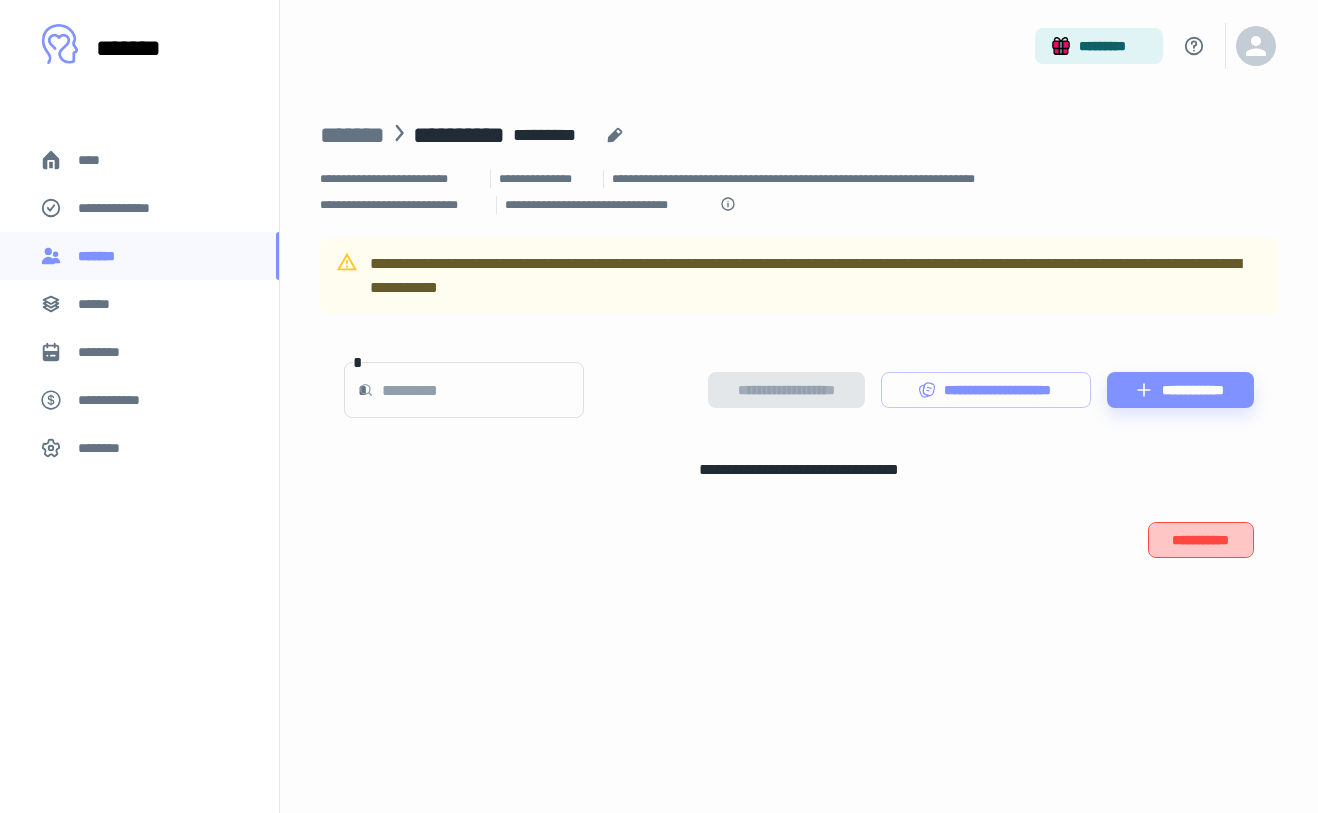 click on "**********" at bounding box center (1201, 540) 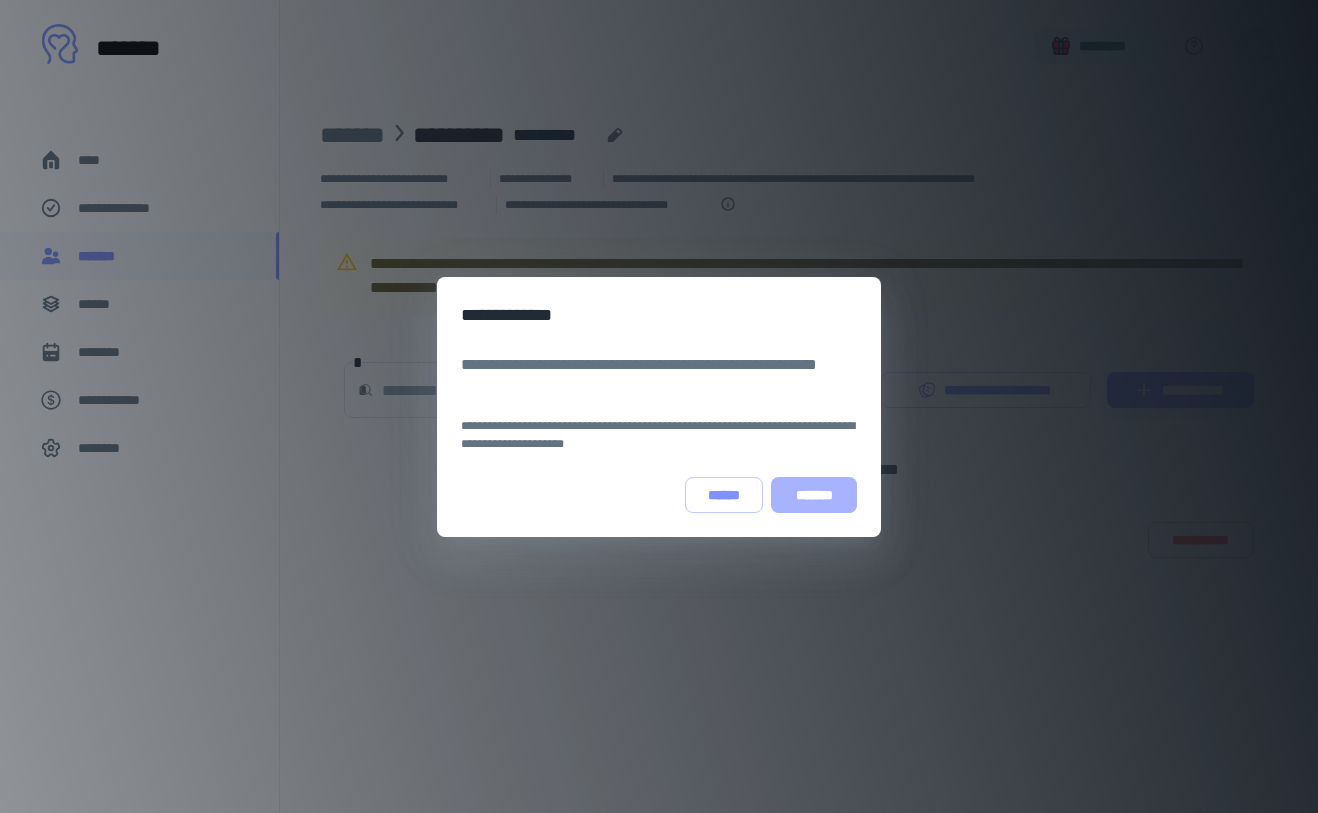click on "*******" at bounding box center (814, 495) 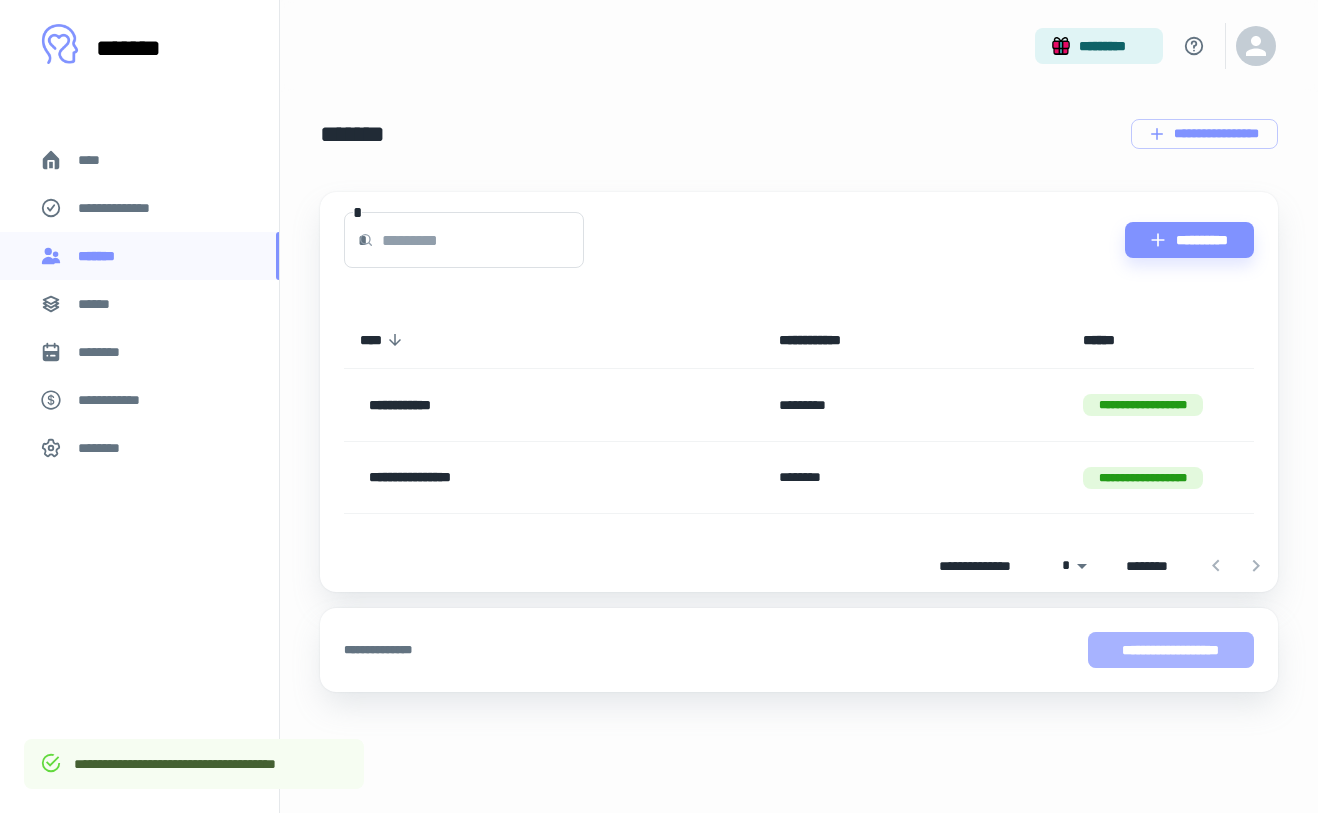 click on "**********" at bounding box center (1171, 650) 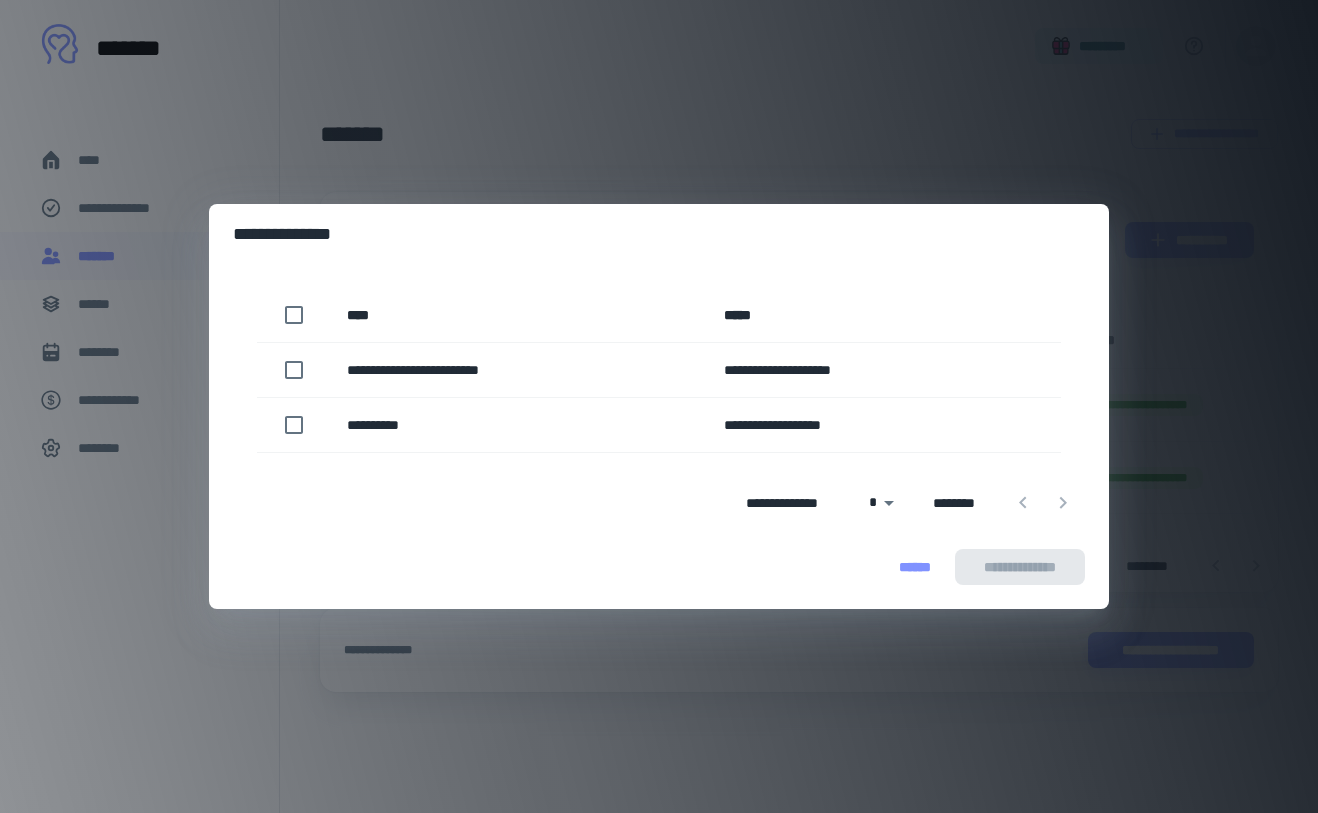 click on "******" at bounding box center [915, 567] 